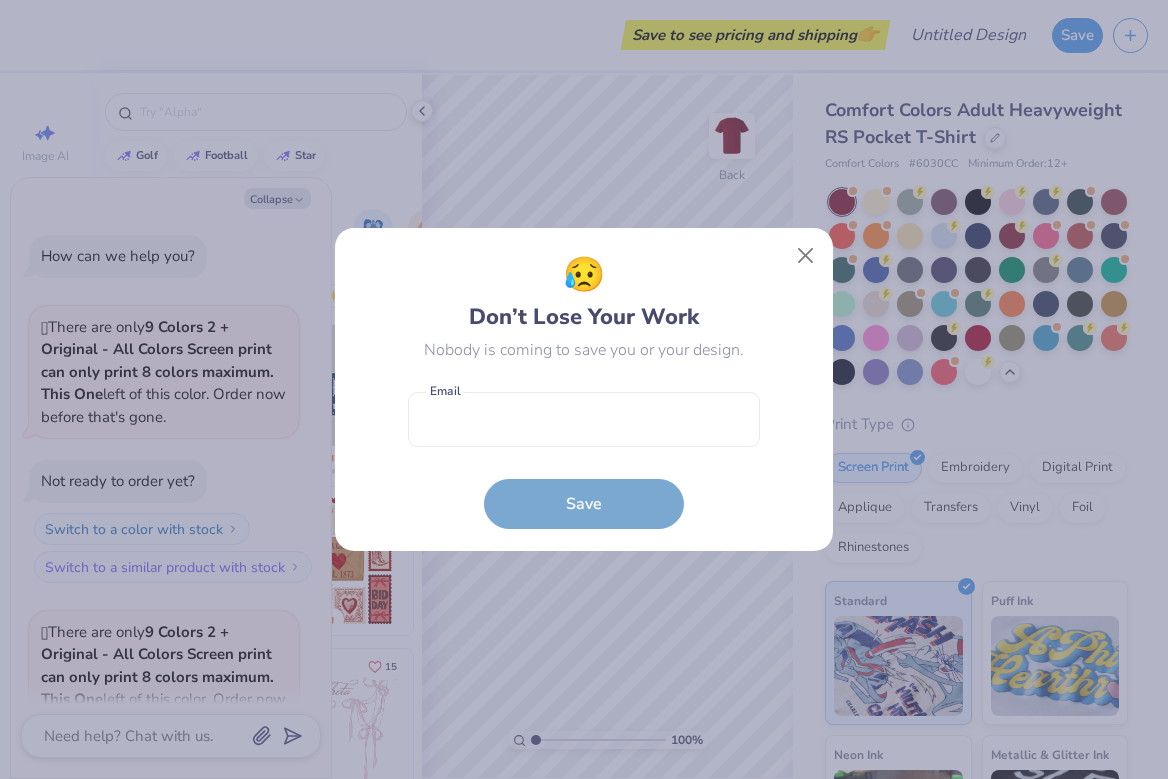 scroll, scrollTop: 0, scrollLeft: 0, axis: both 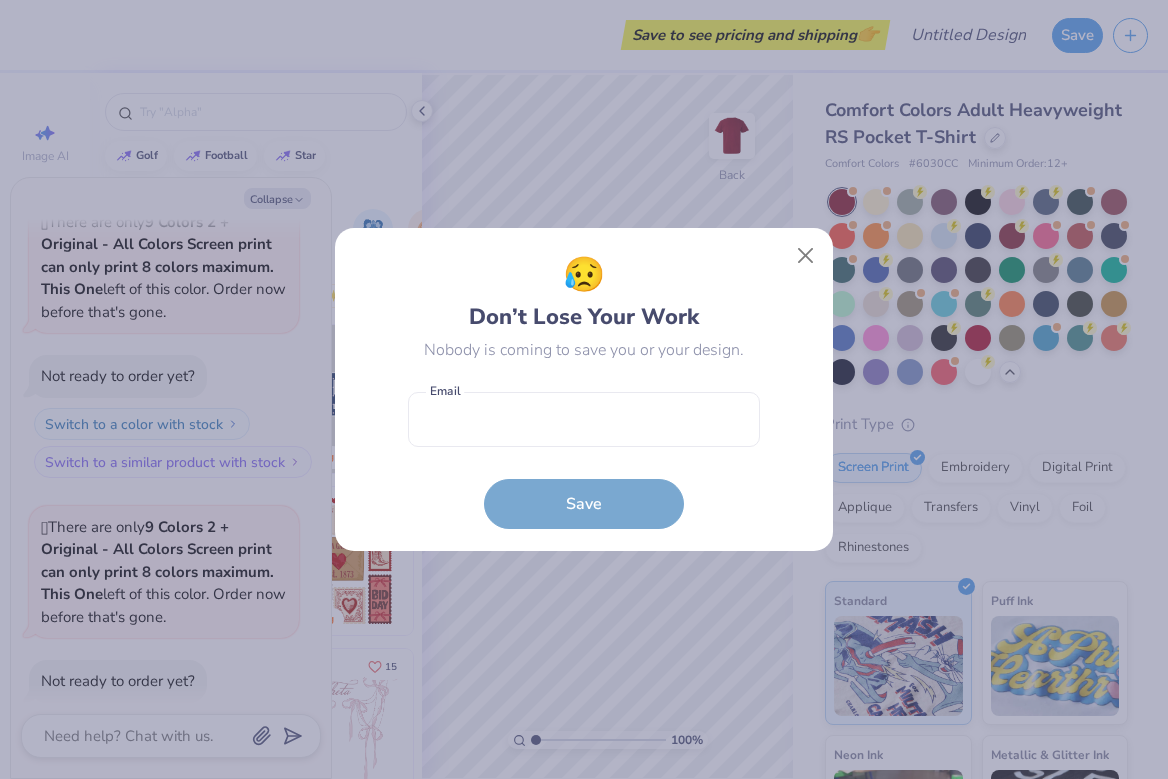 click on "😥 Don’t Lose Your Work Nobody is coming to save you or your design. Email is a required field Email Save" at bounding box center [584, 390] 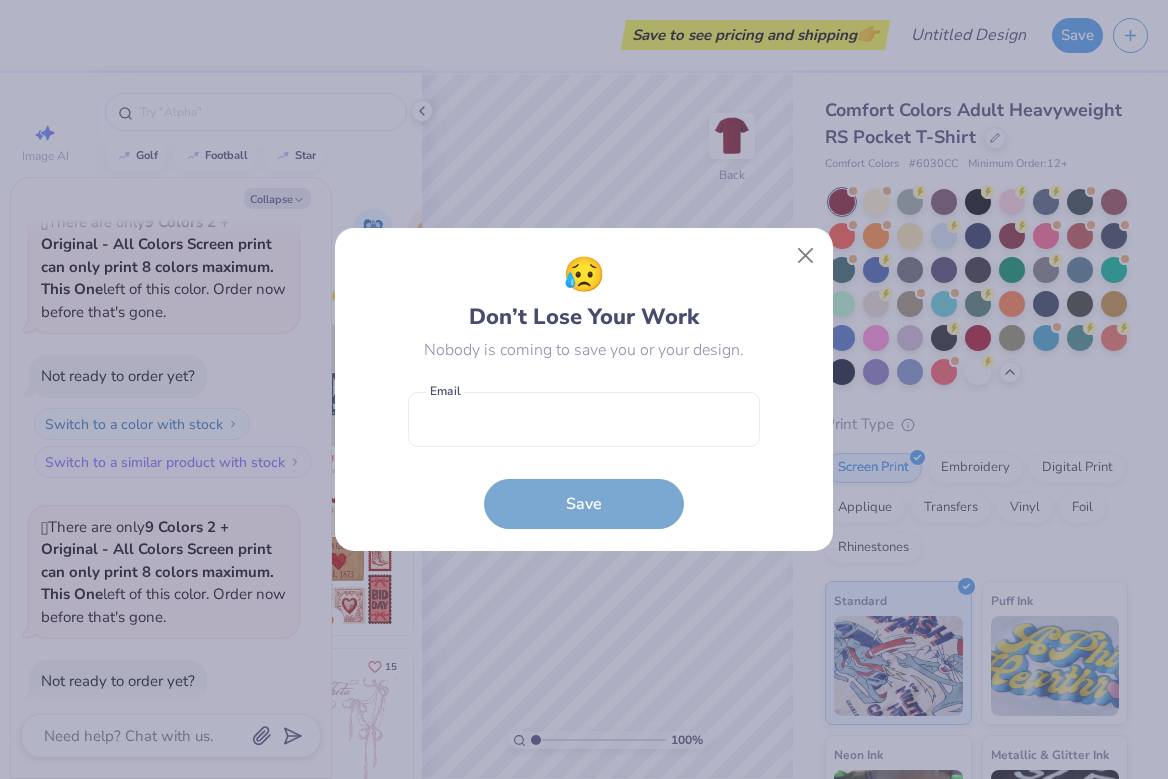 click at bounding box center [806, 256] 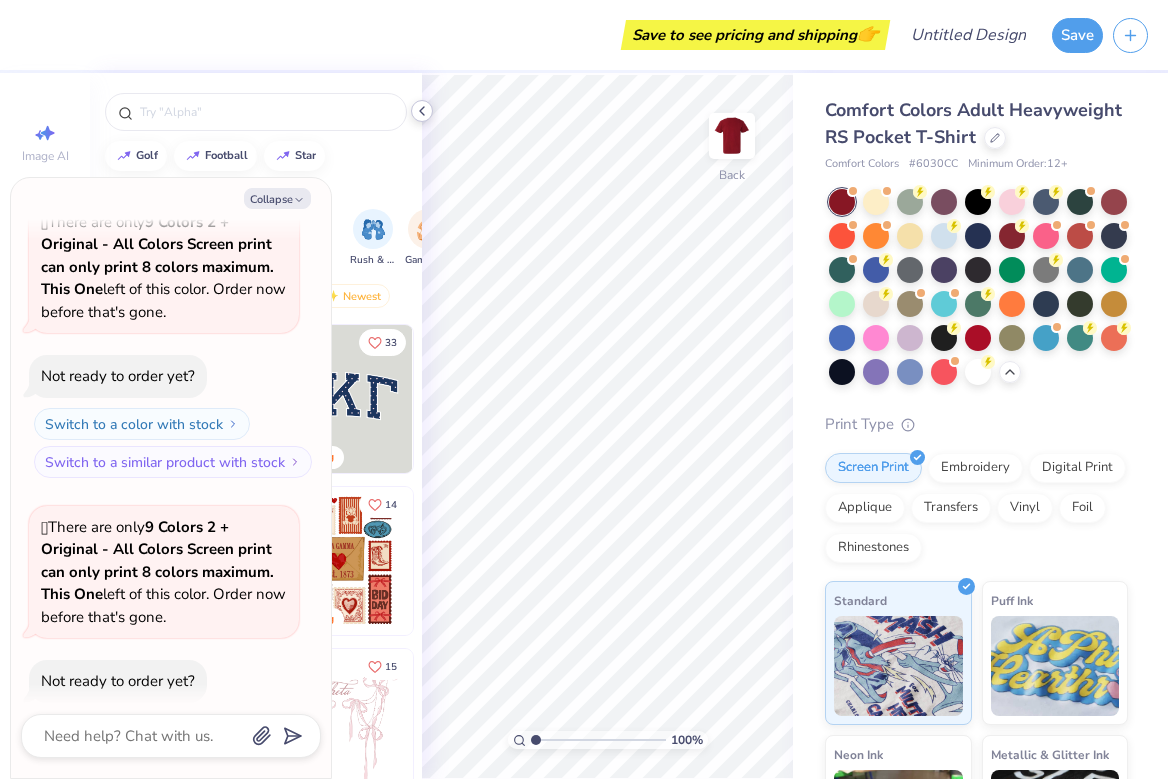 click 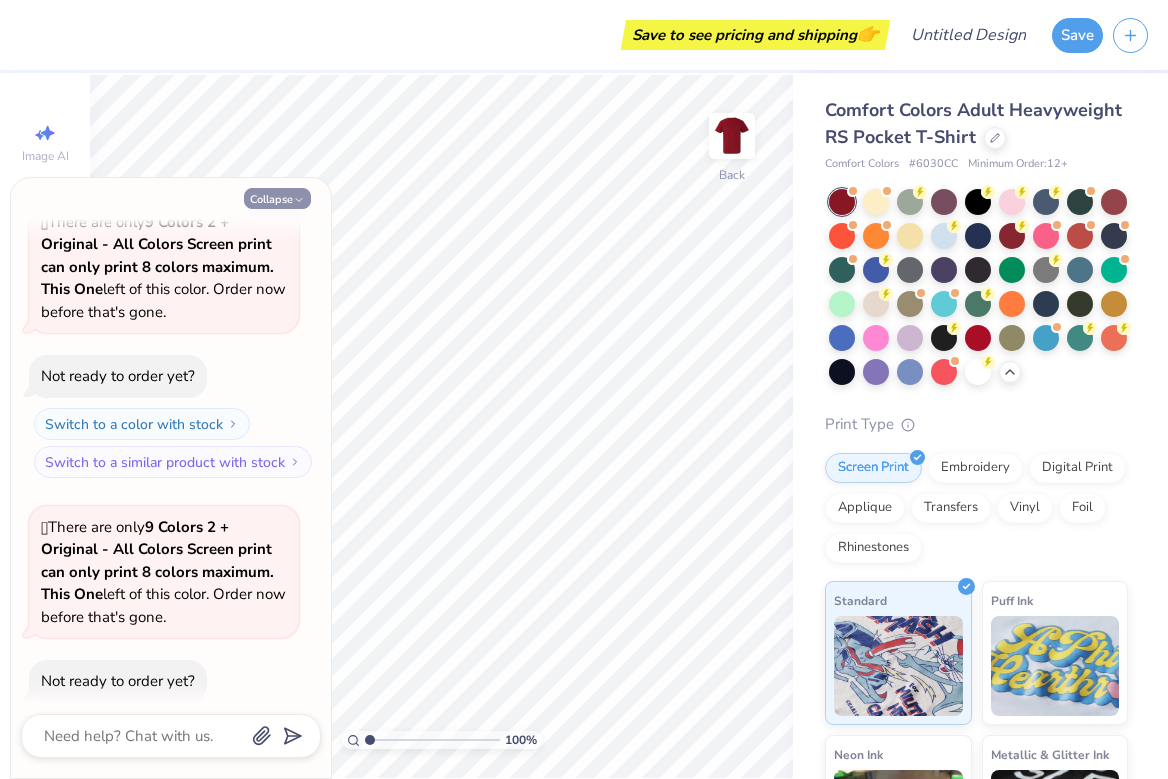 click on "Collapse" at bounding box center [277, 198] 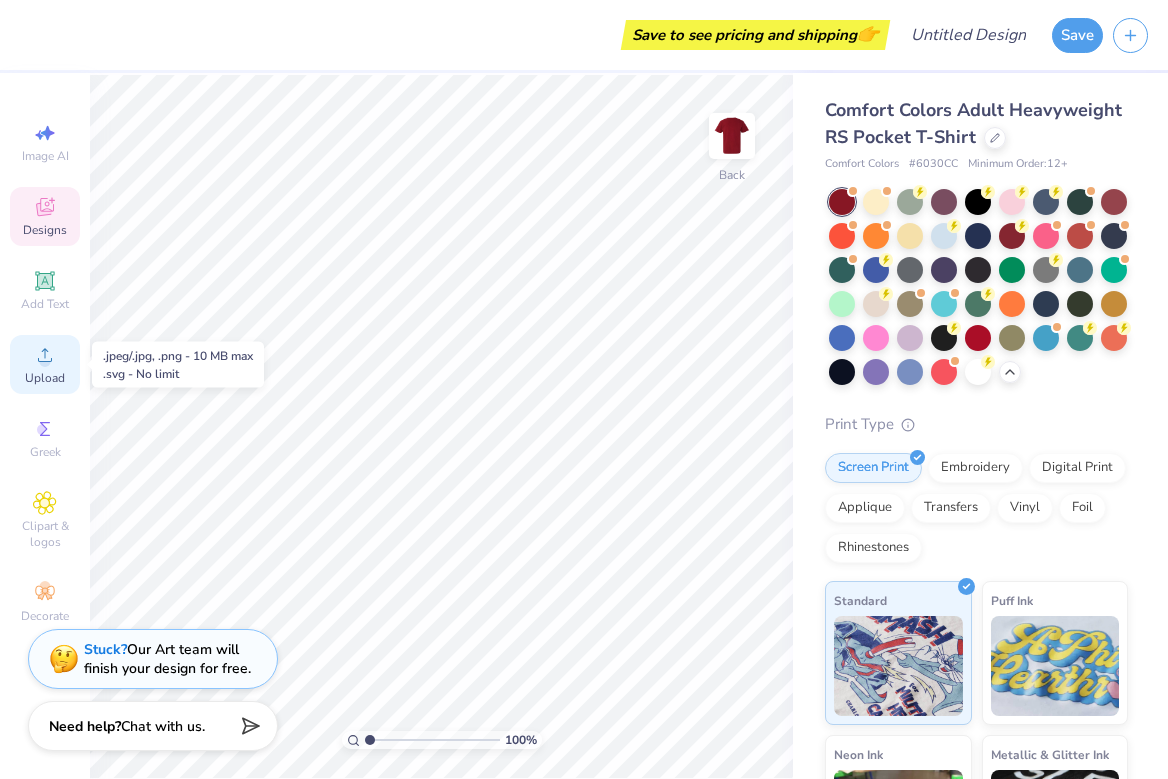 click on "Upload" at bounding box center [45, 364] 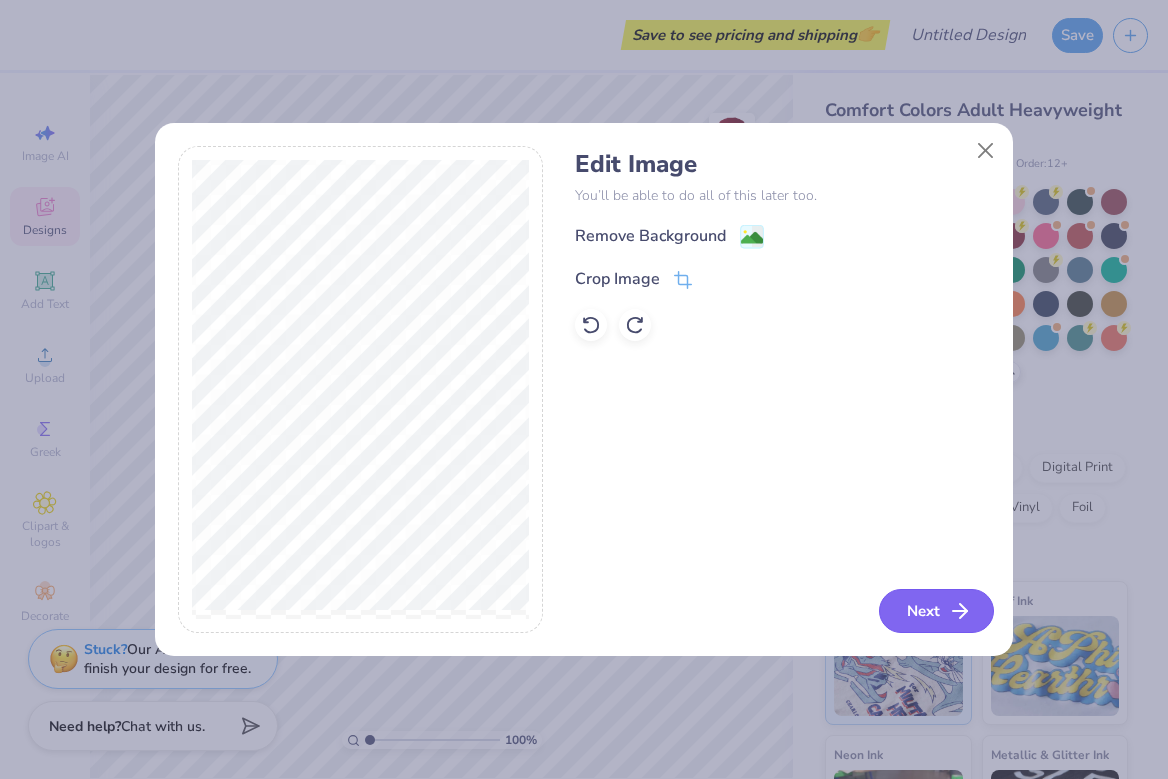 click on "Next" at bounding box center [936, 611] 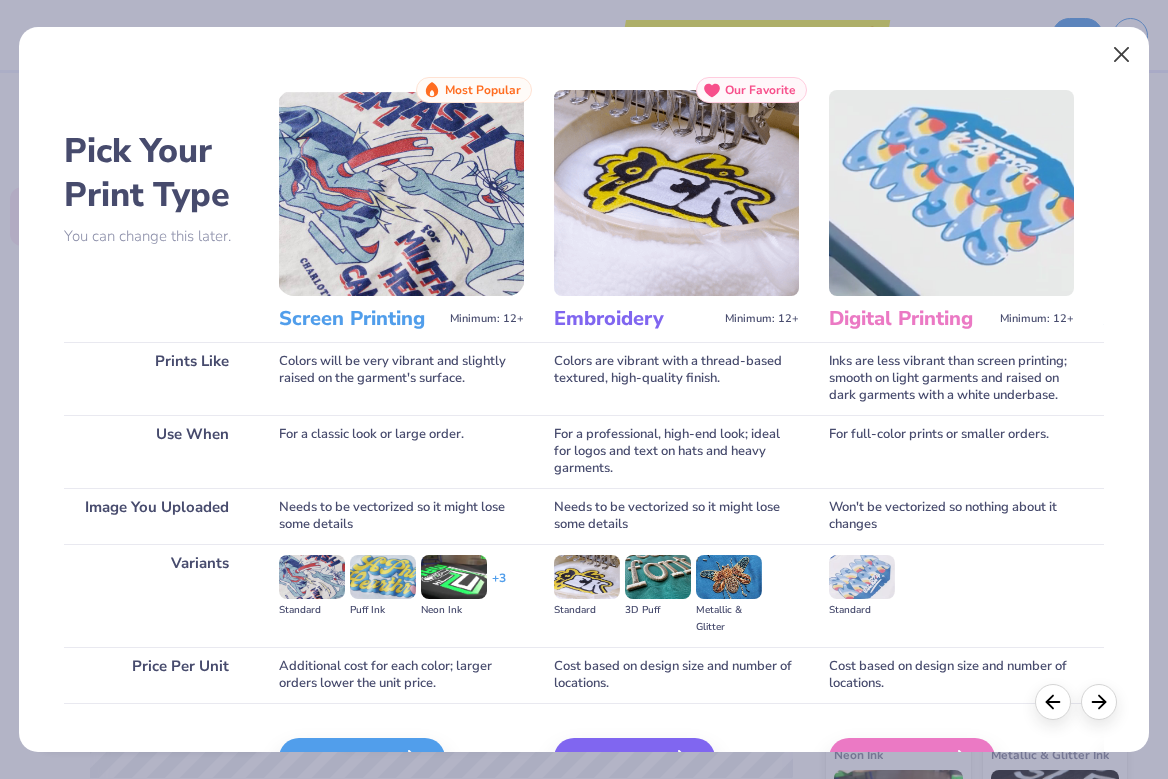 click at bounding box center (1122, 55) 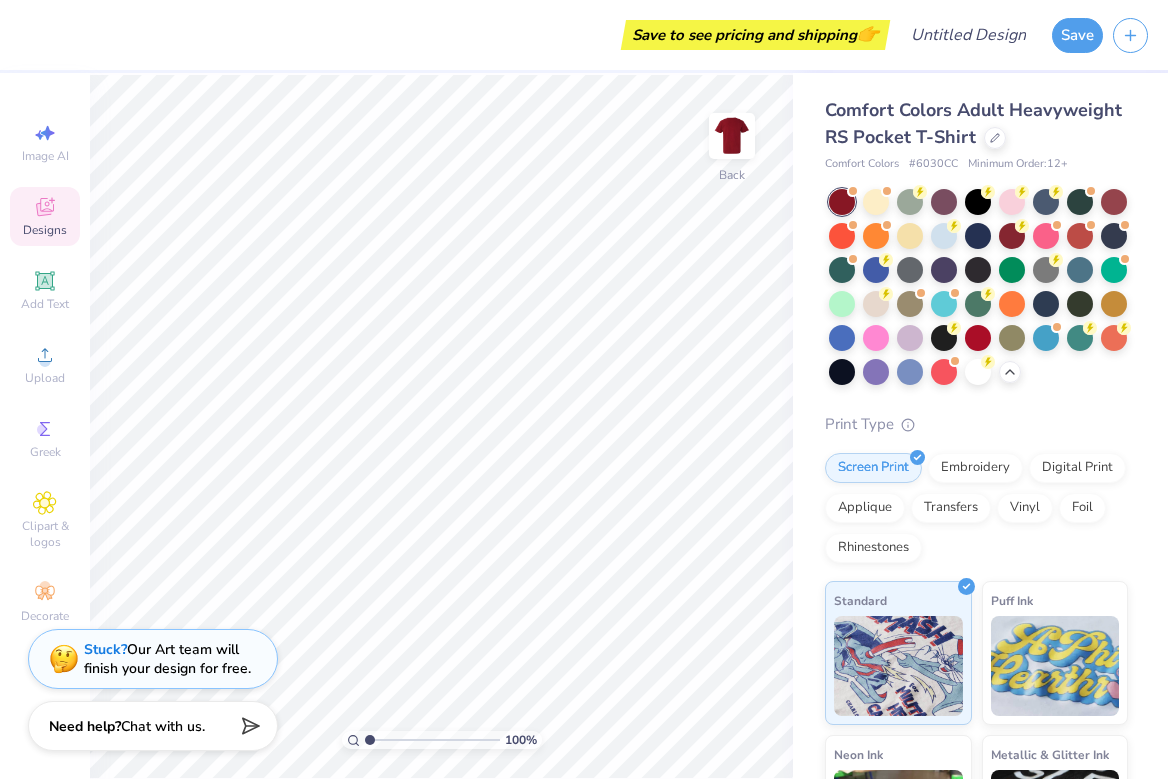 click on "Designs" at bounding box center (45, 230) 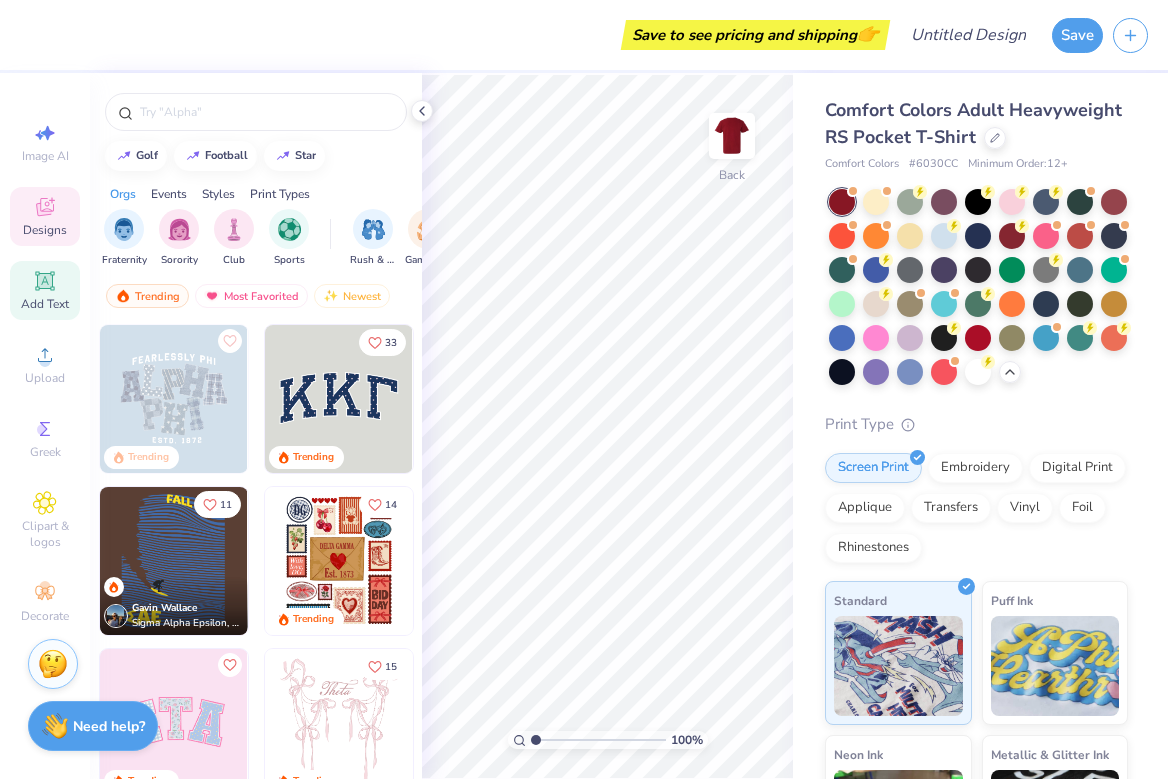 click on "Add Text" at bounding box center [45, 304] 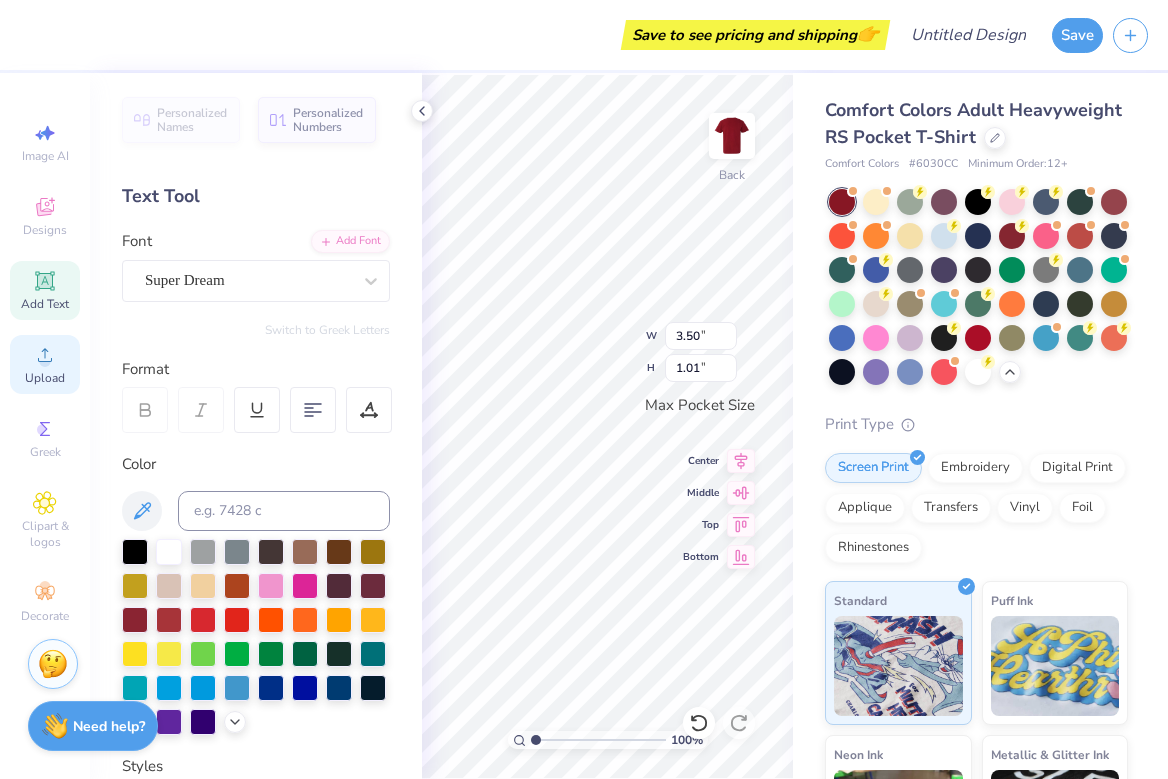 click on "Upload" at bounding box center (45, 378) 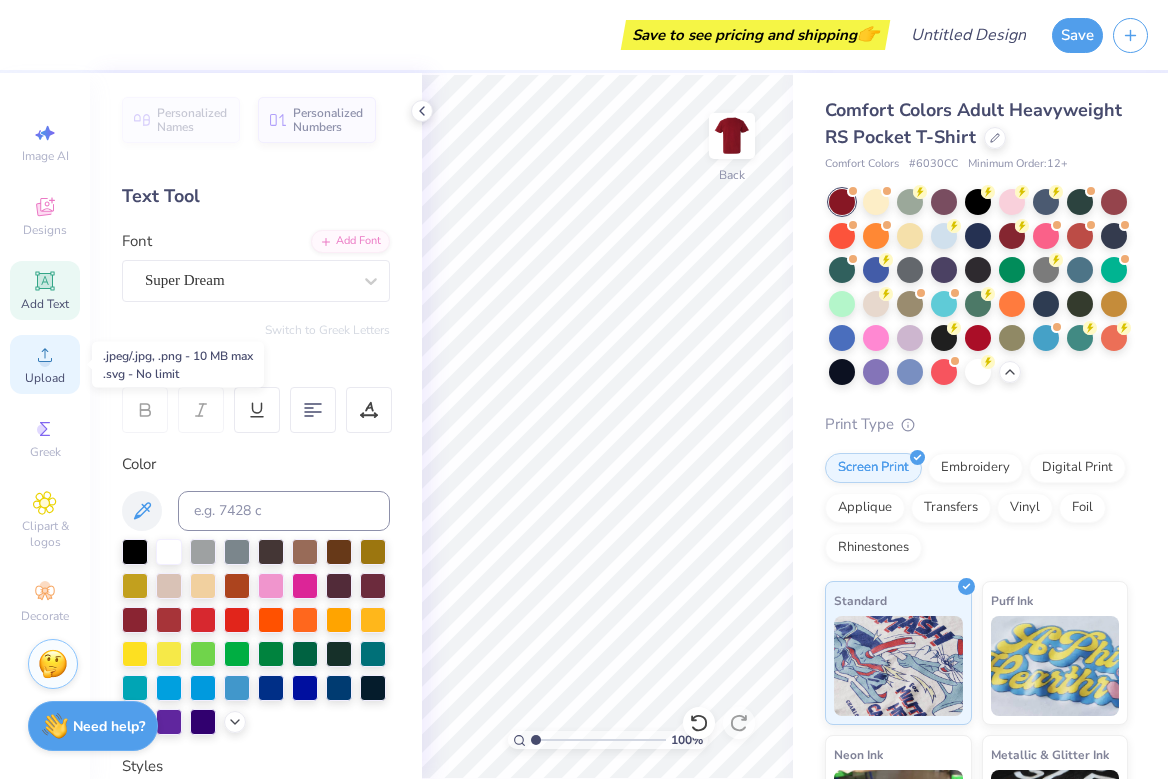 click on "Upload" at bounding box center [45, 378] 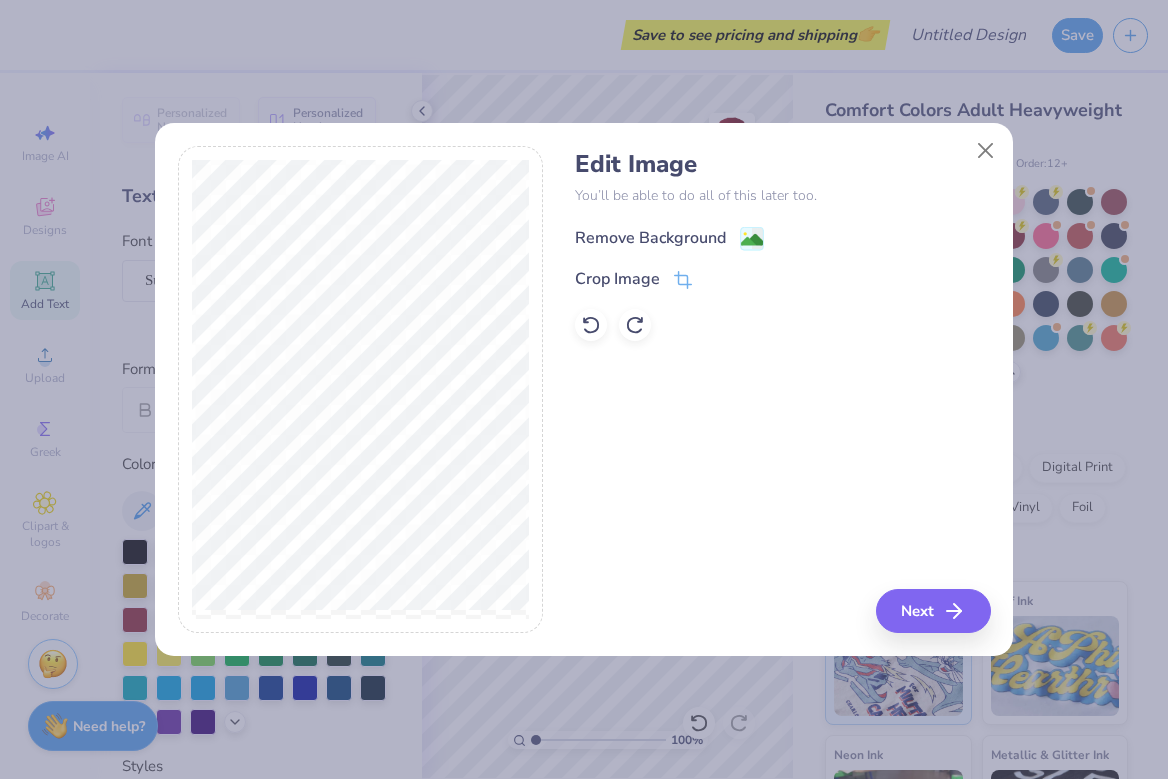 click on "Remove Background" at bounding box center (650, 238) 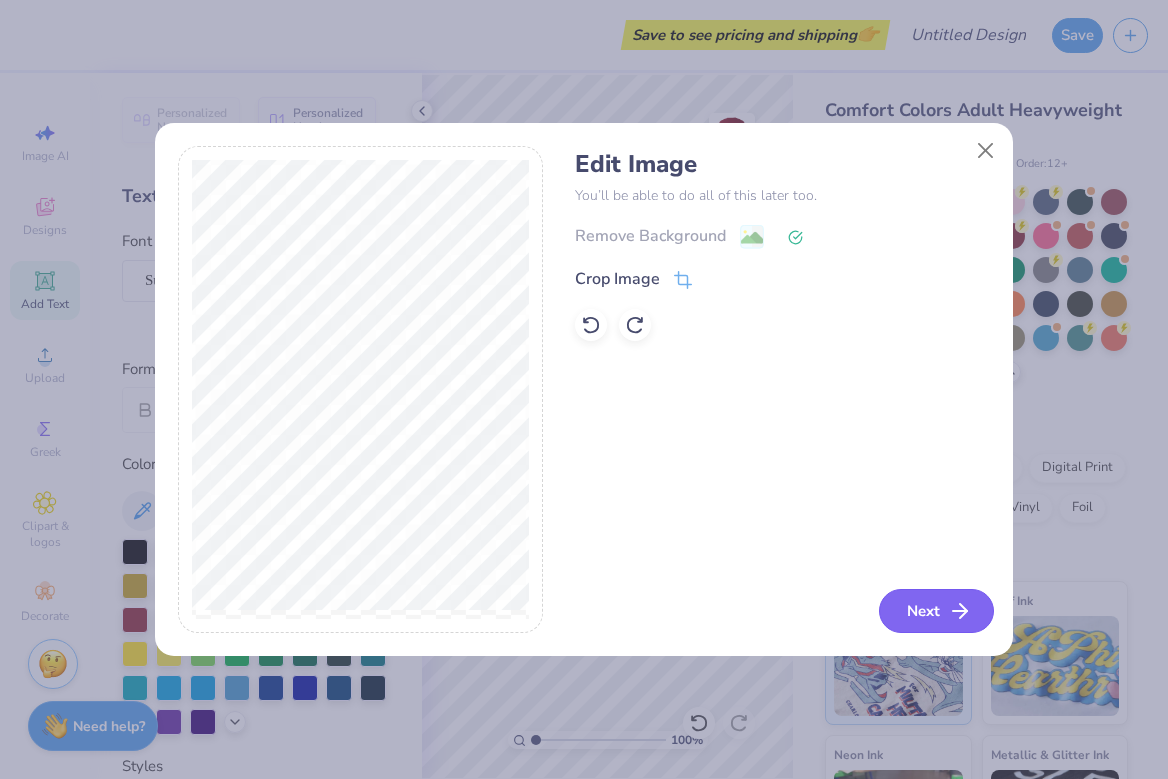 click on "Next" at bounding box center (936, 611) 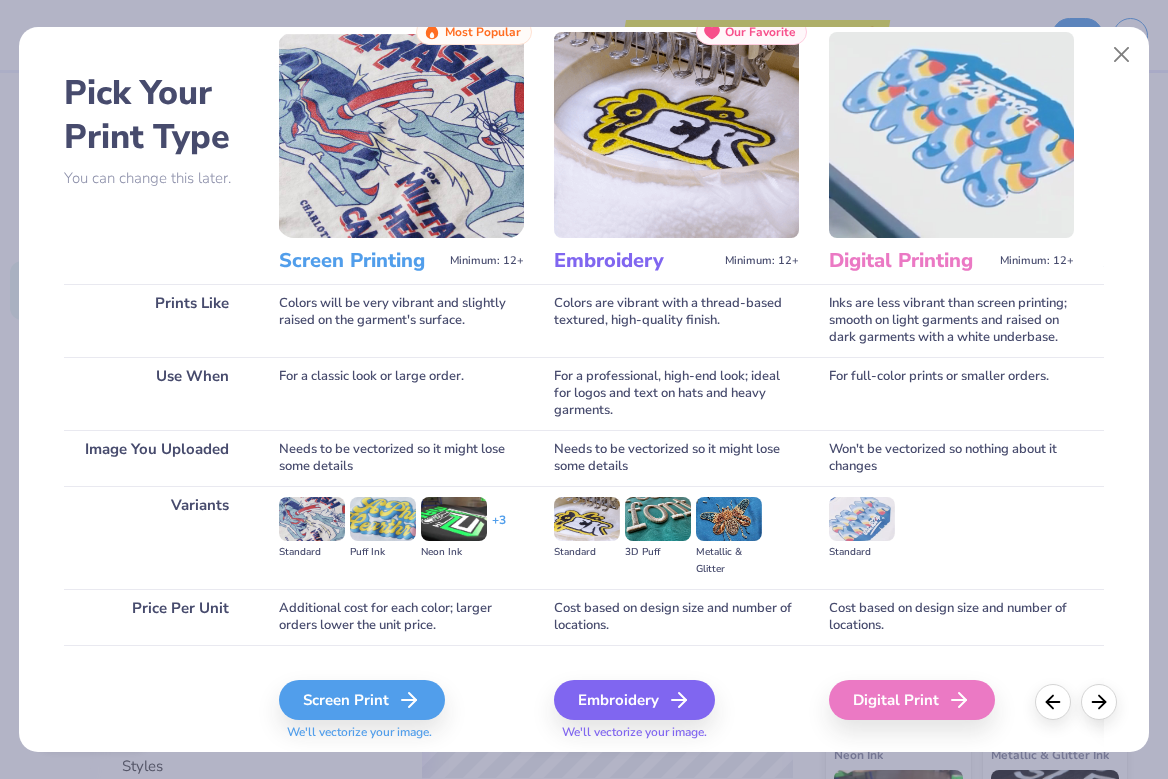 scroll, scrollTop: 55, scrollLeft: 0, axis: vertical 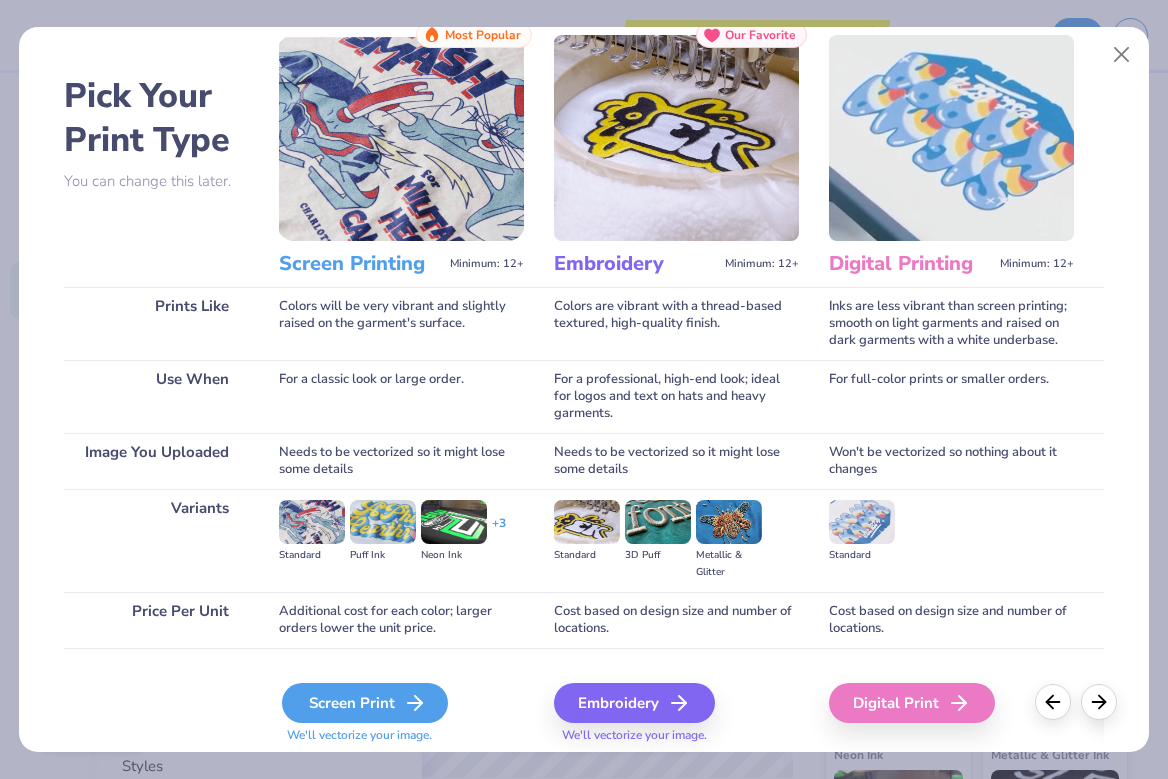 click on "Screen Print" at bounding box center [365, 703] 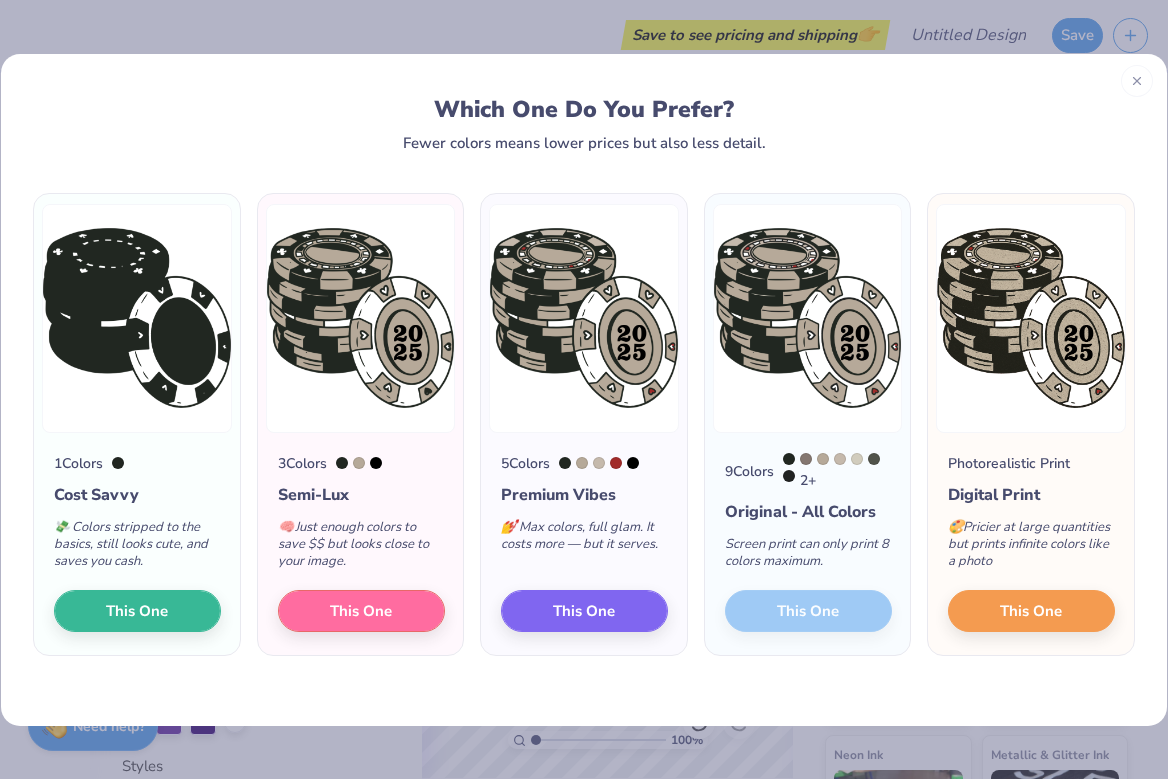 click on "9  Colors 2 + Original - All Colors Screen print can only print 8 colors maximum. This One" at bounding box center (808, 544) 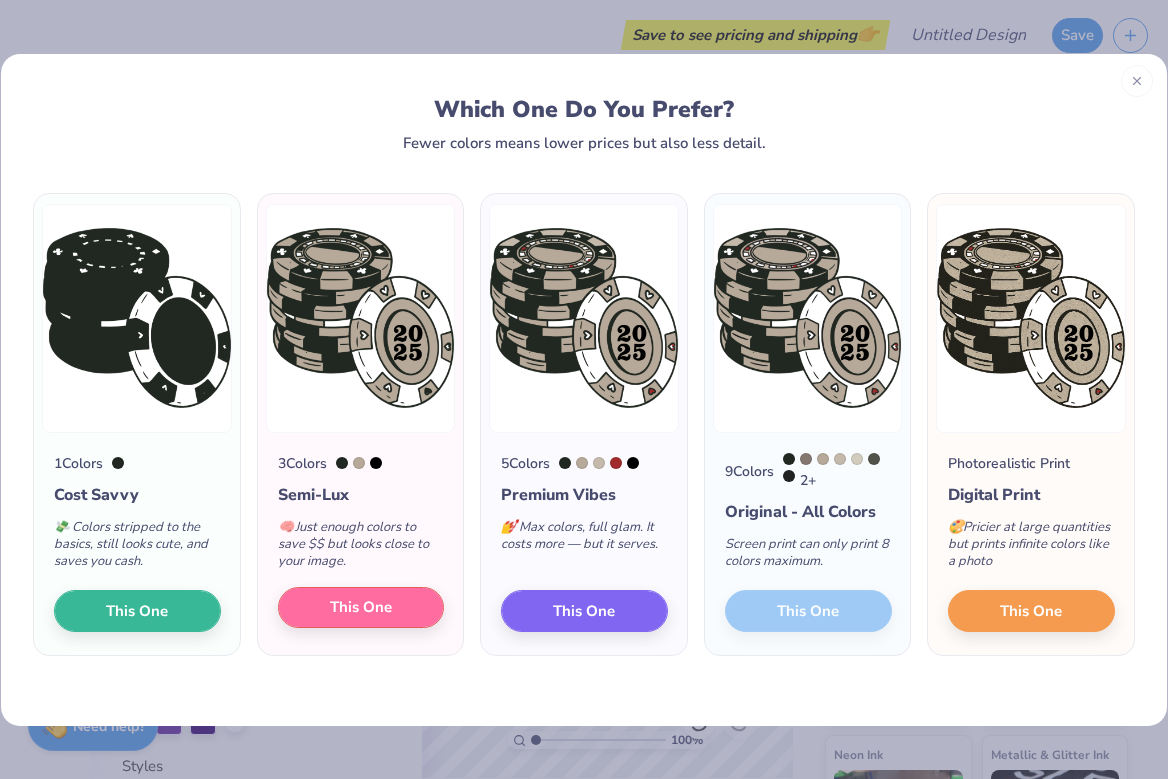 click on "This One" at bounding box center [361, 607] 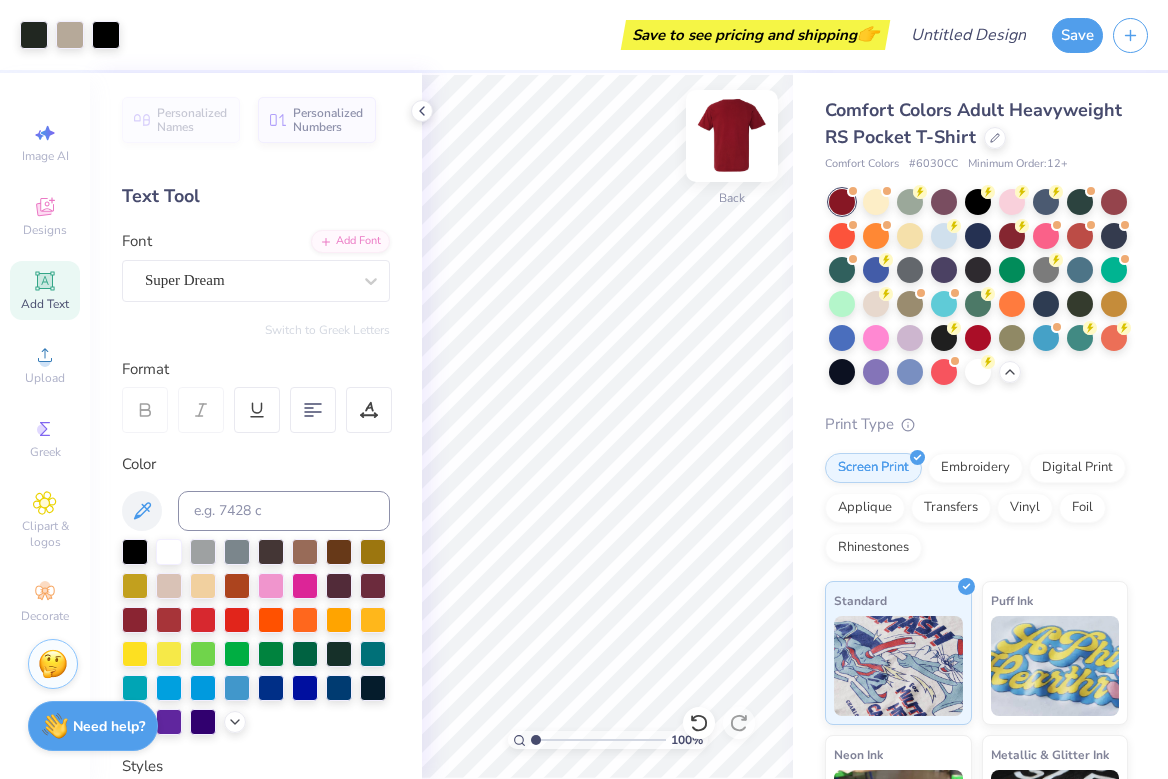 click at bounding box center [732, 136] 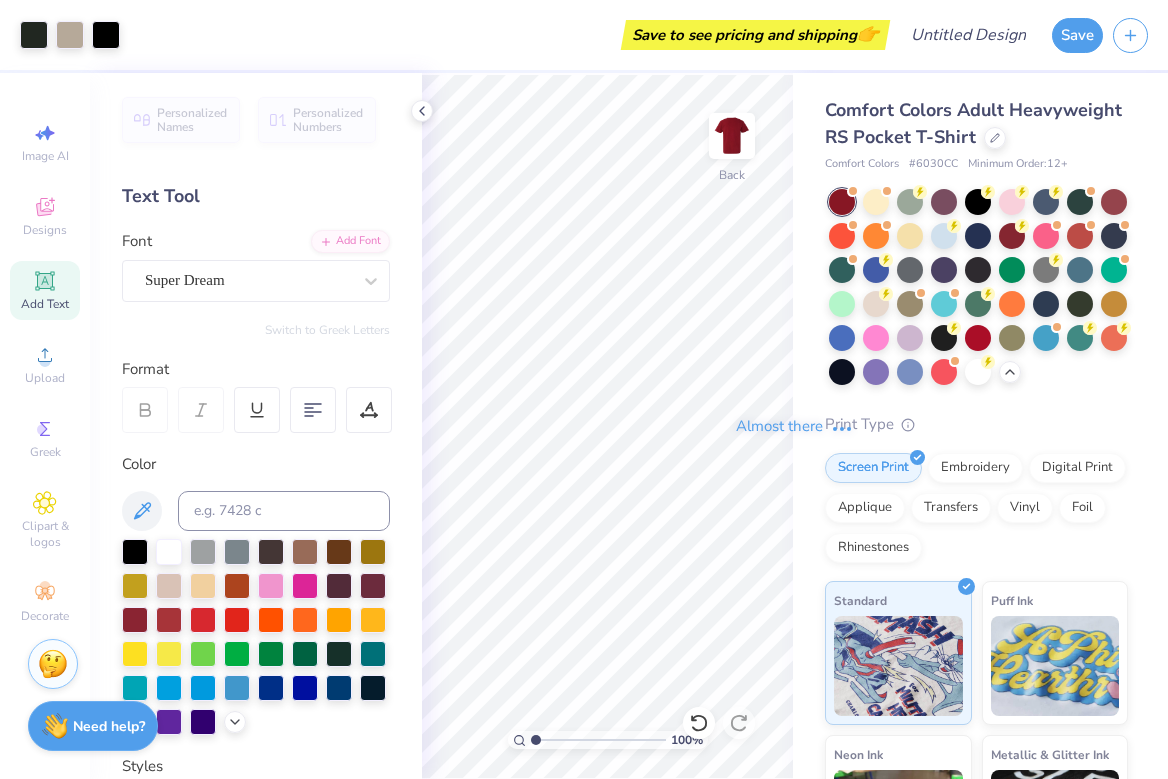 click on "Almost there" at bounding box center [795, 426] 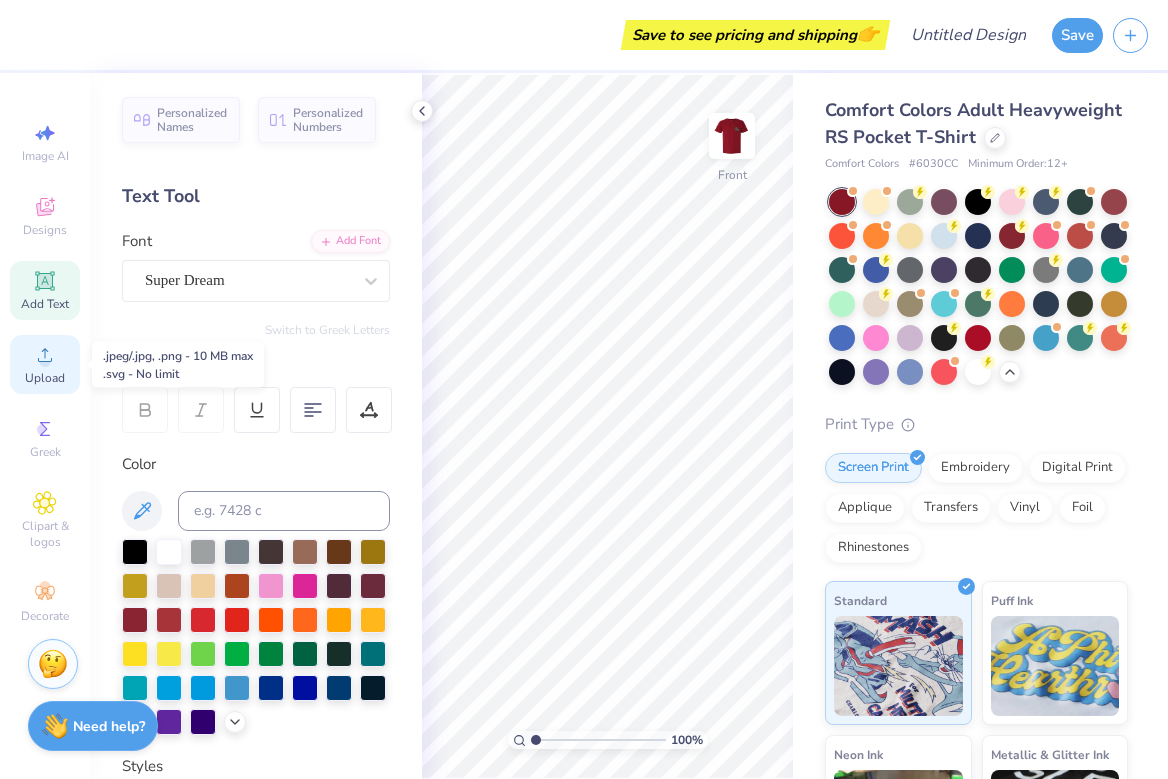 click 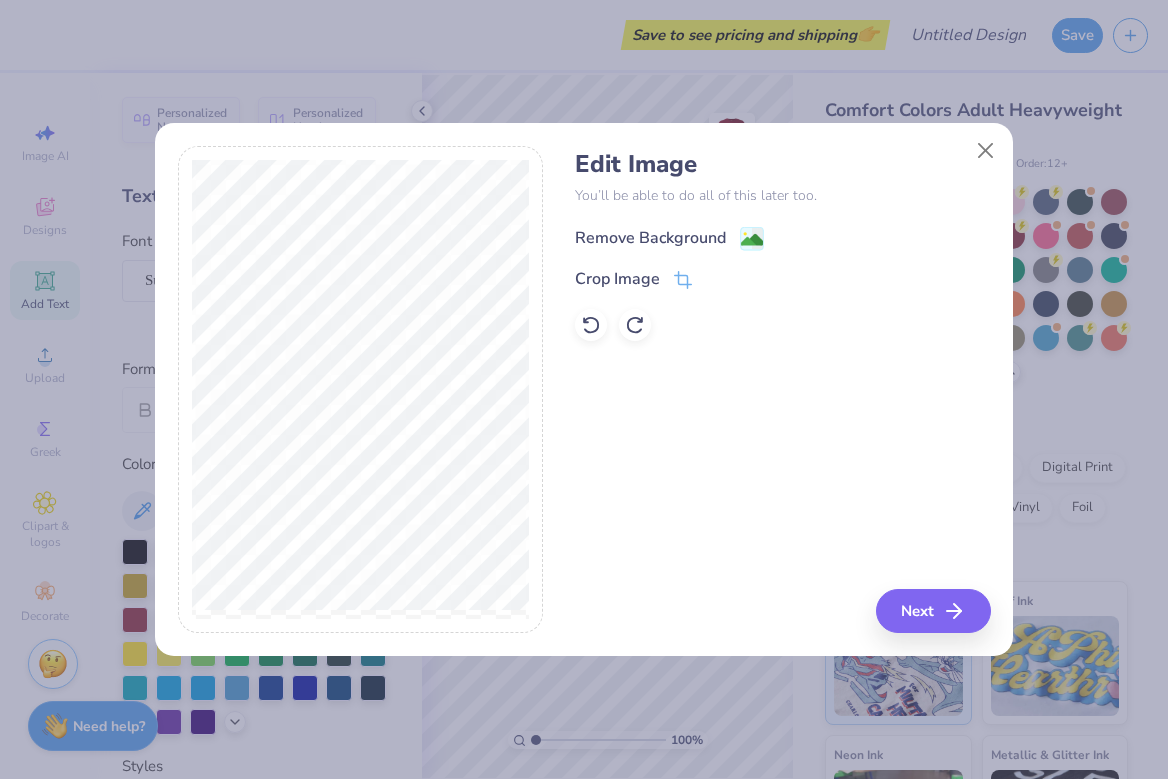 click on "Remove Background" at bounding box center [650, 238] 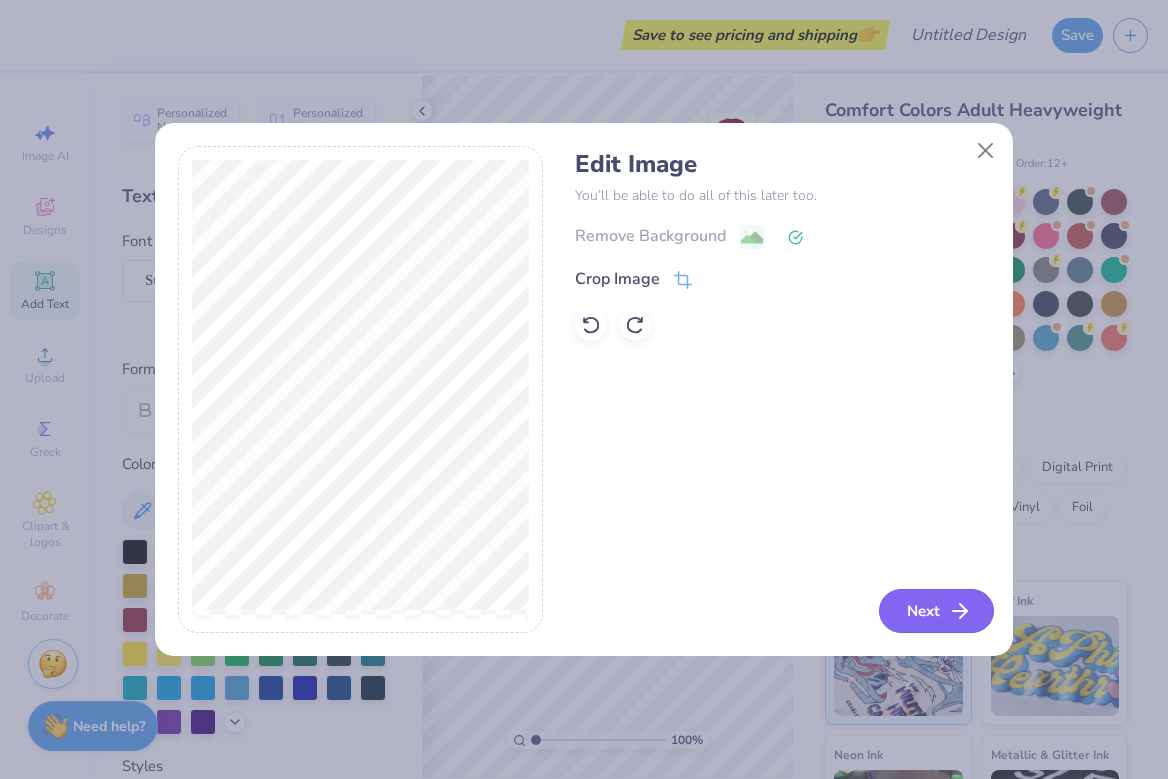 click on "Next" at bounding box center (936, 611) 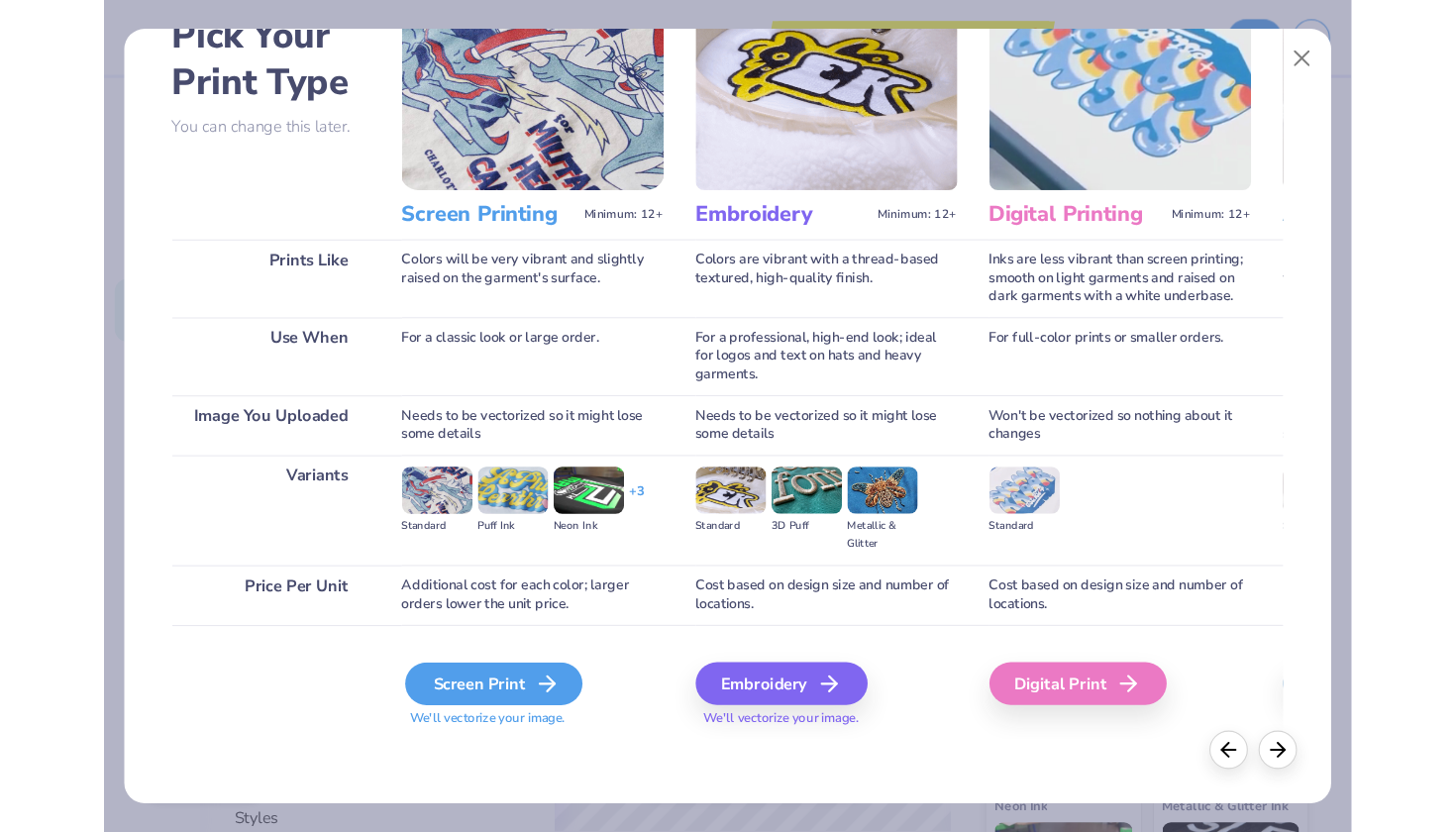 scroll, scrollTop: 117, scrollLeft: 0, axis: vertical 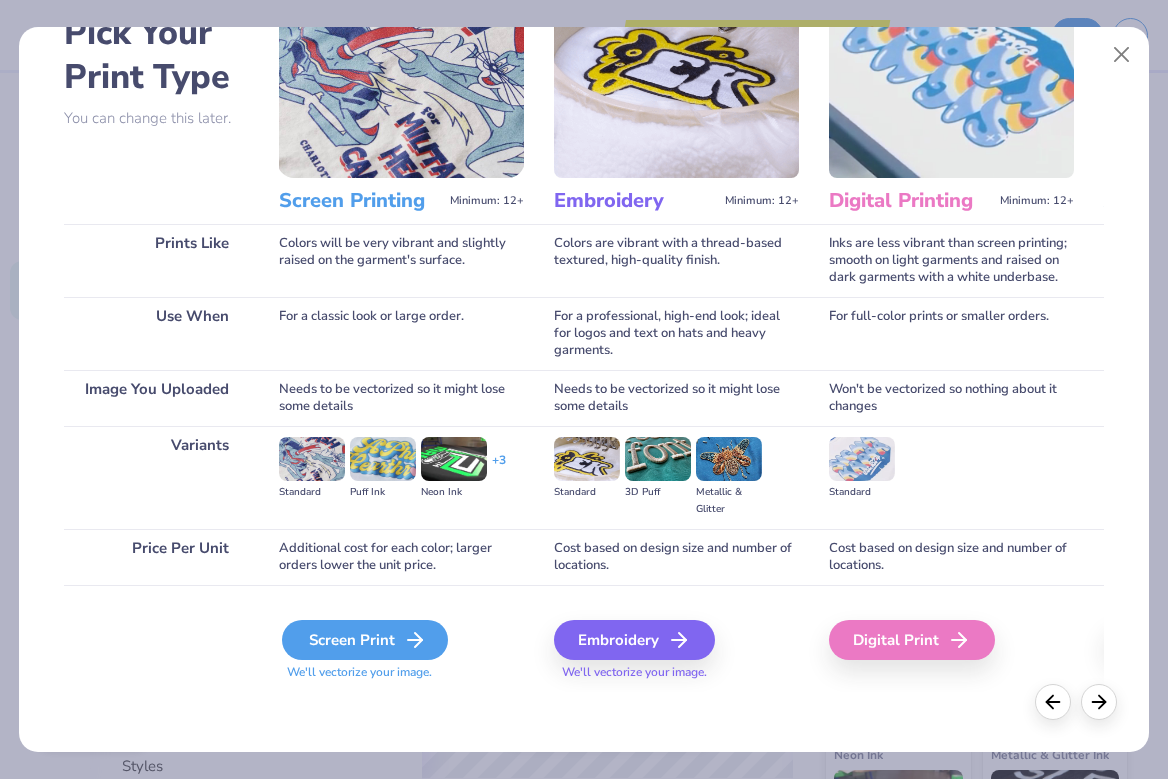 click on "Screen Print" at bounding box center (365, 640) 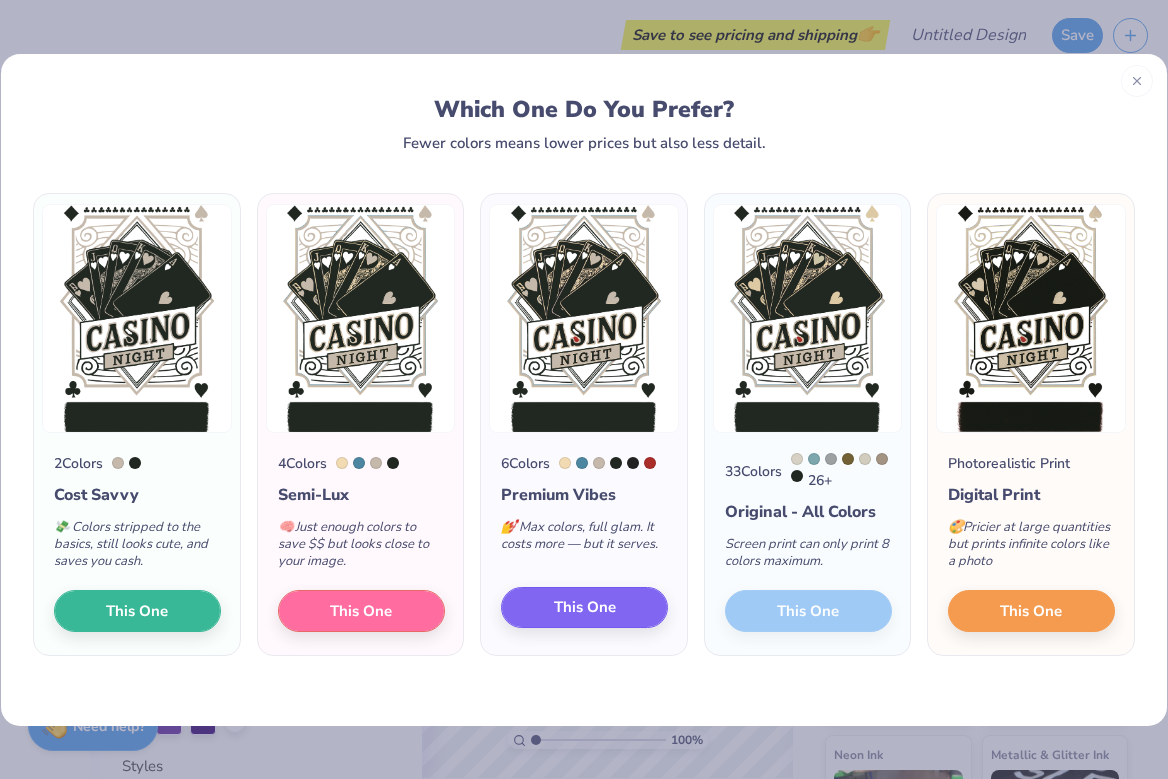 click on "This One" at bounding box center [585, 607] 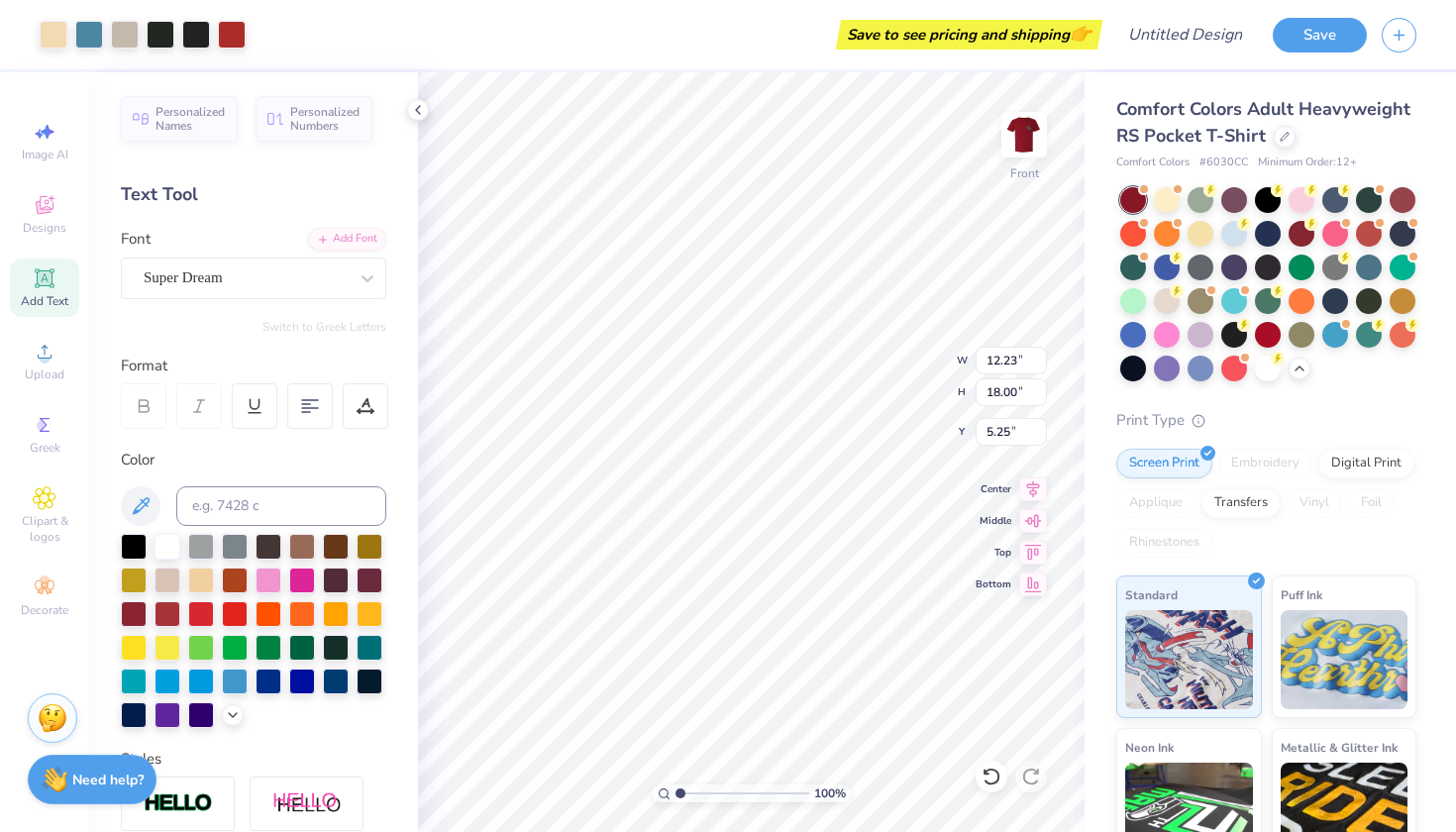 type on "11.36" 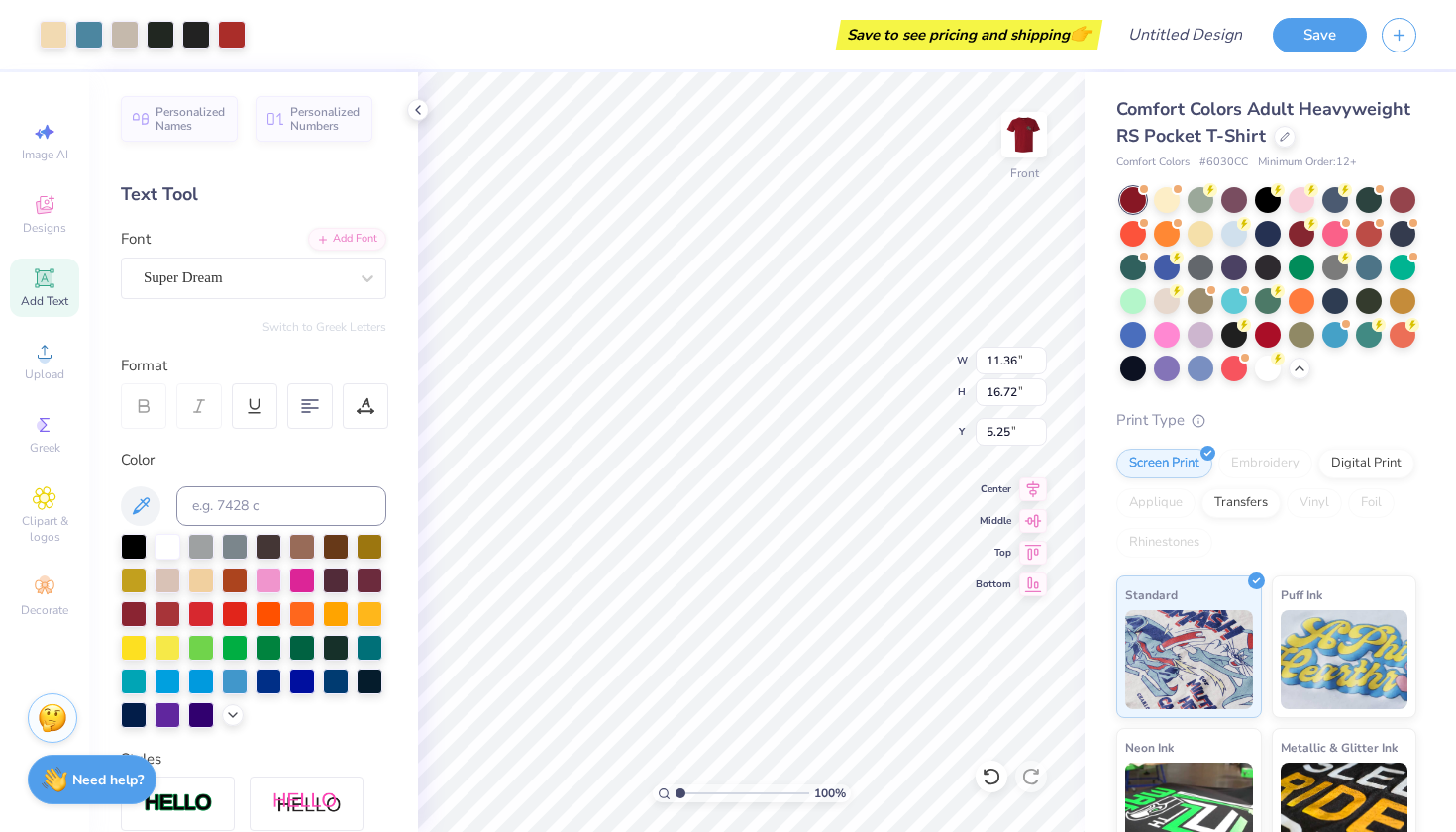type on "10.53" 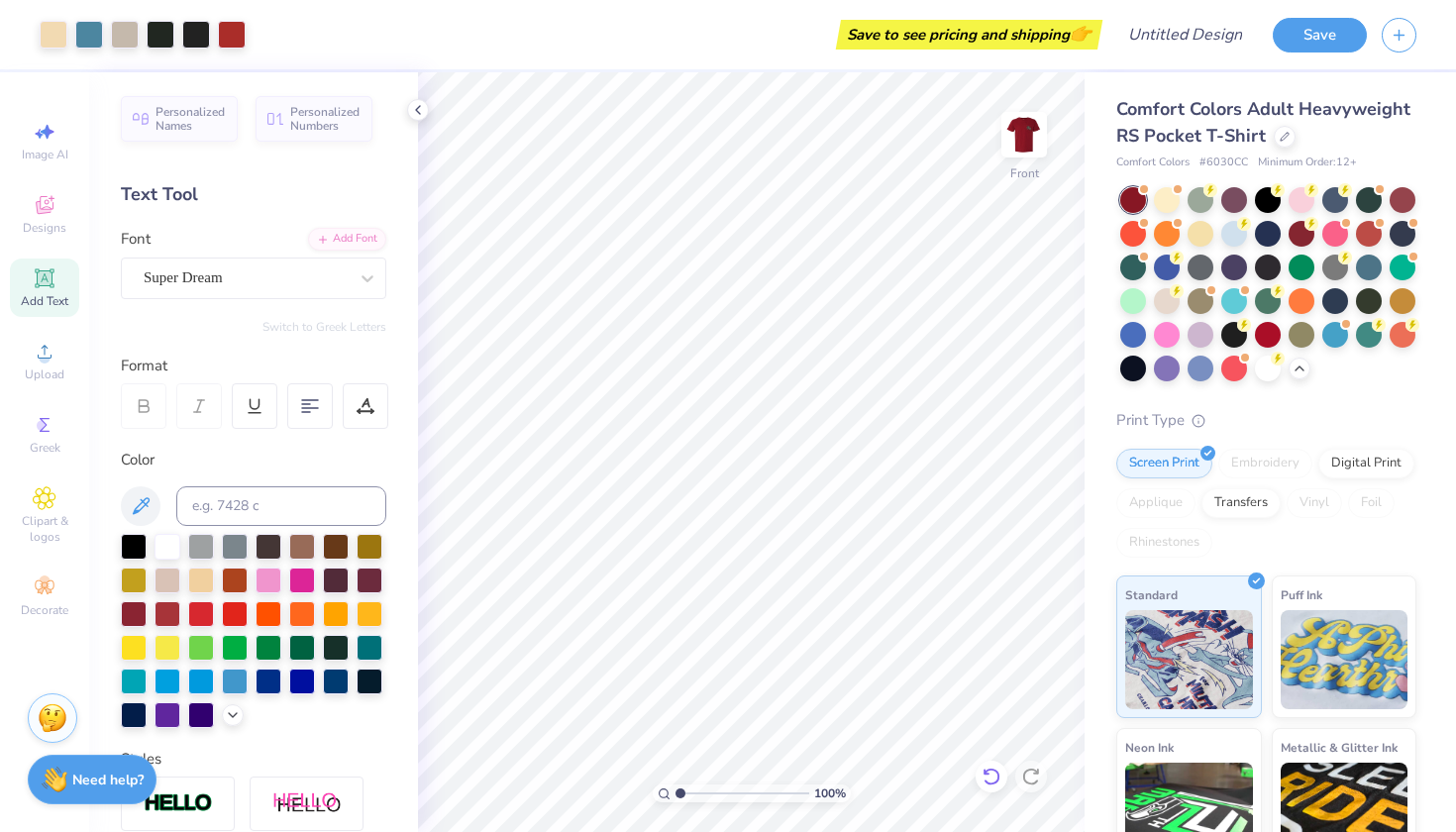 click 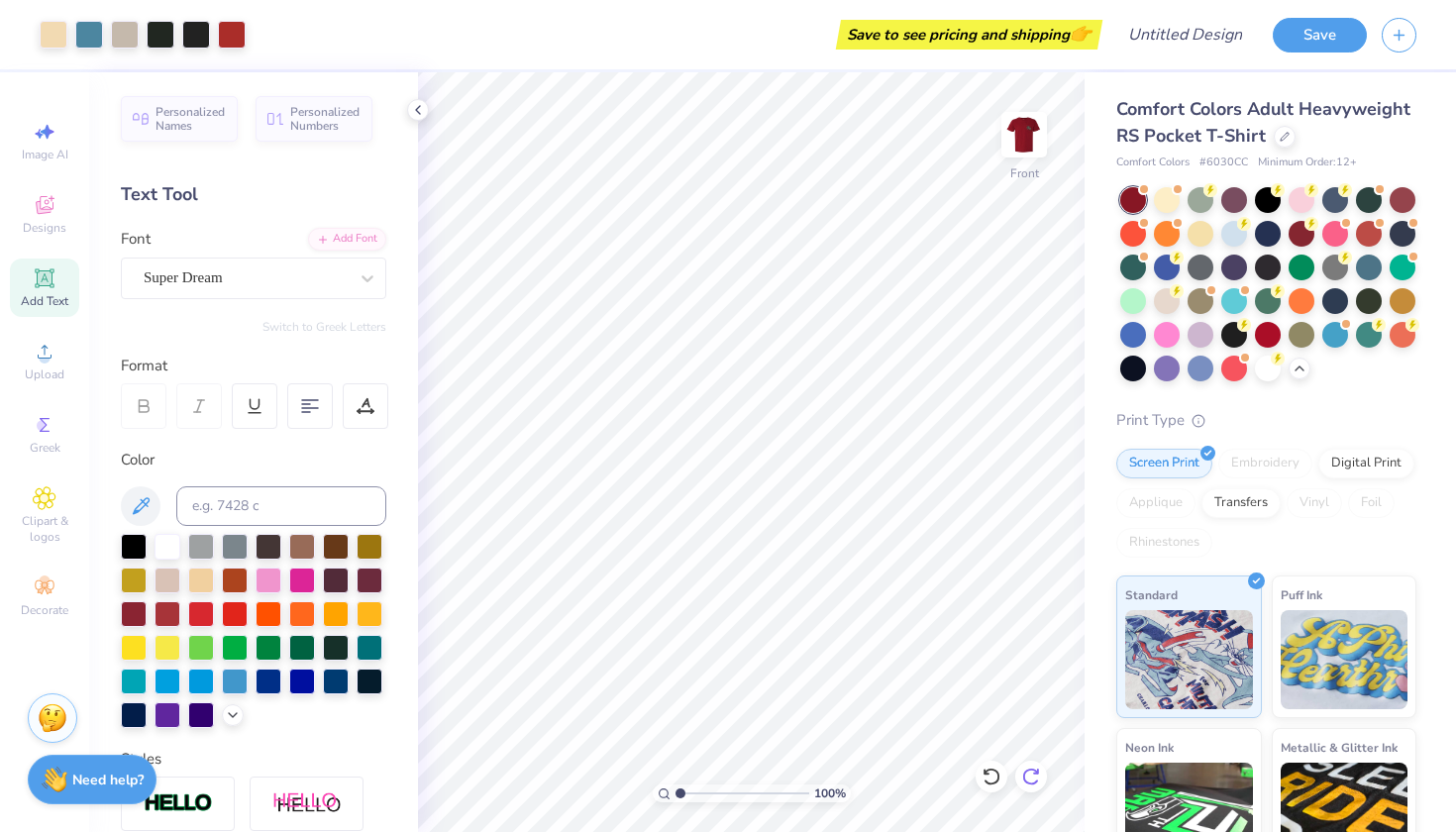click 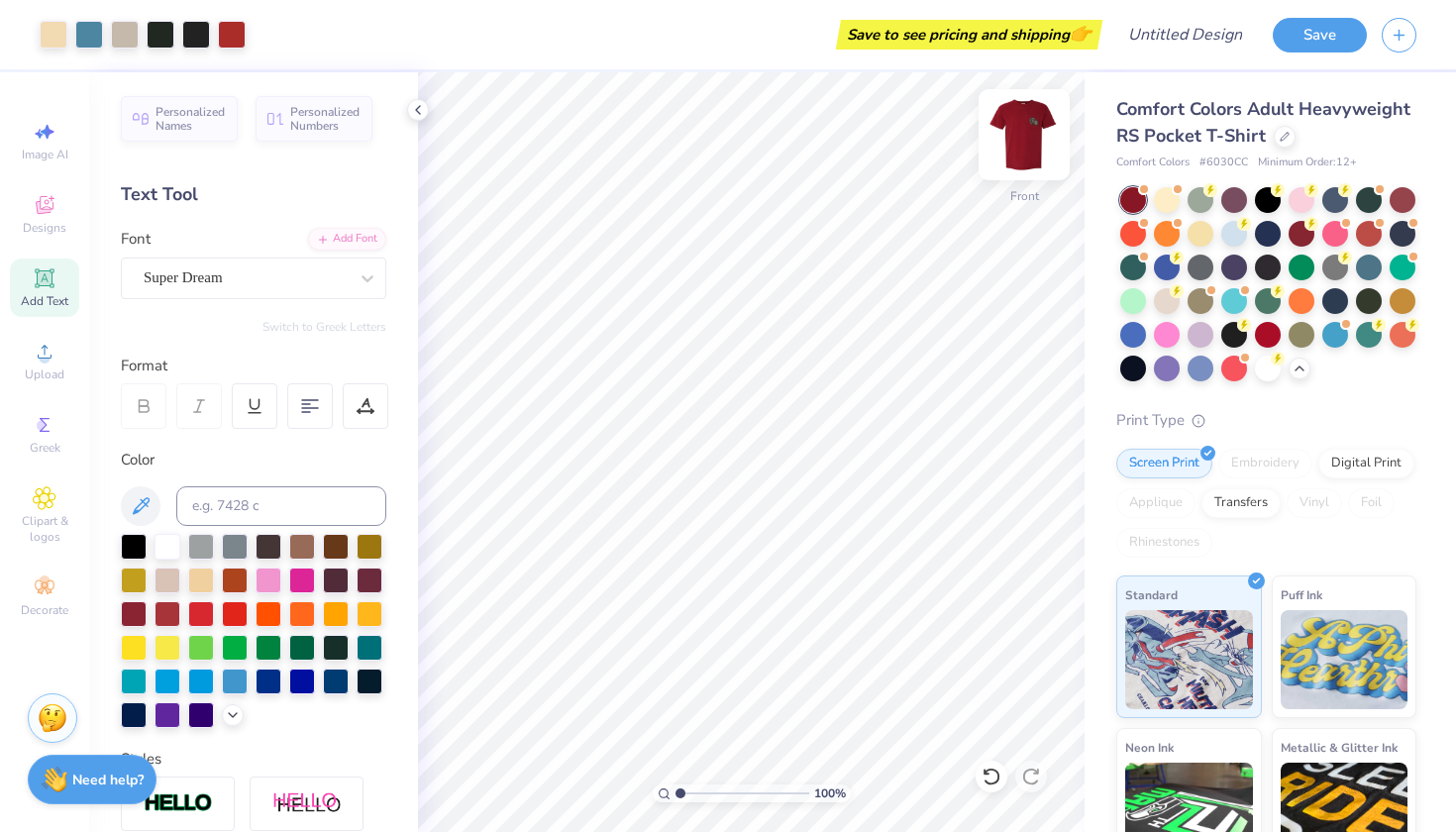 click at bounding box center [1024, 135] 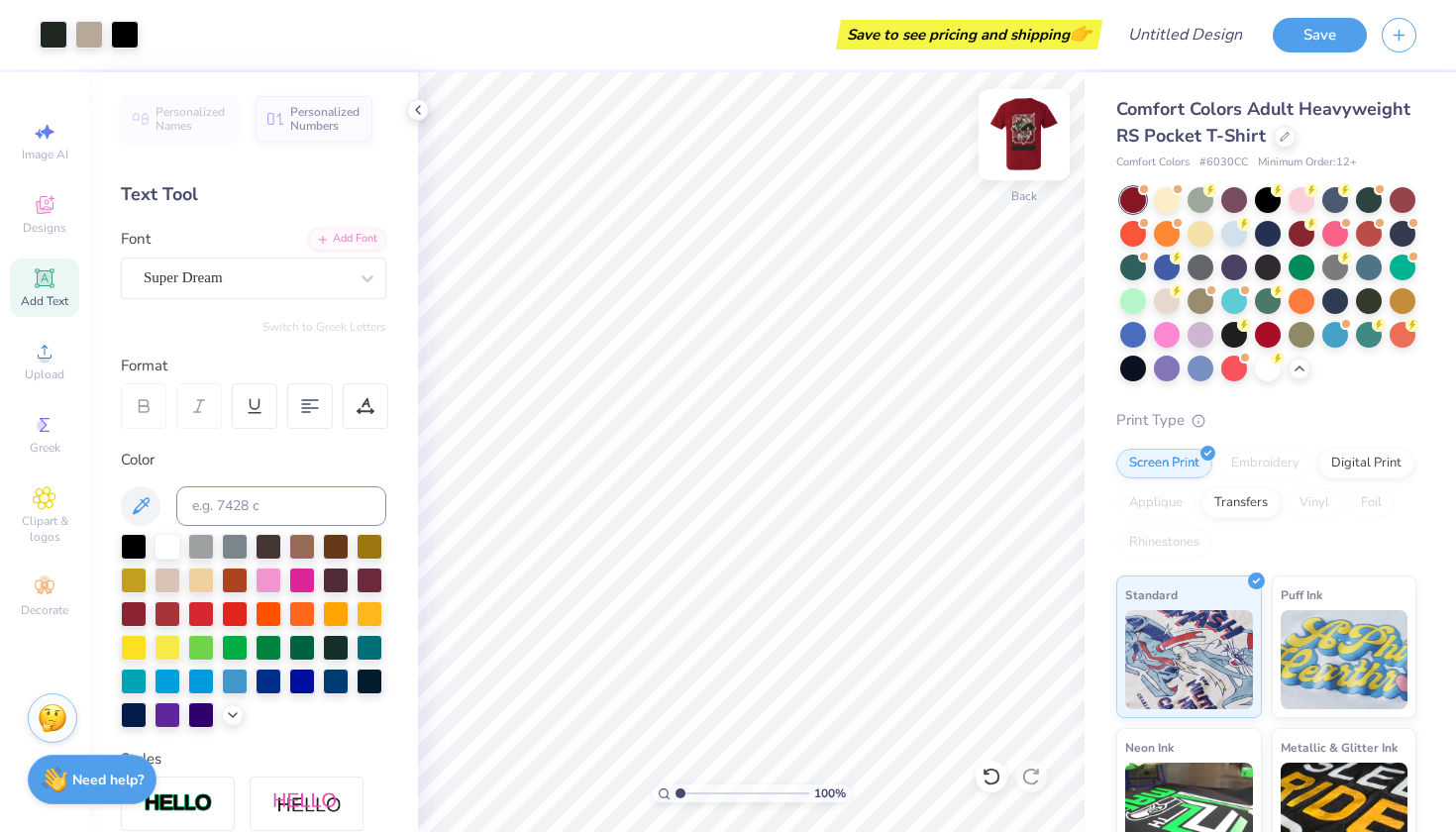 click at bounding box center [1024, 135] 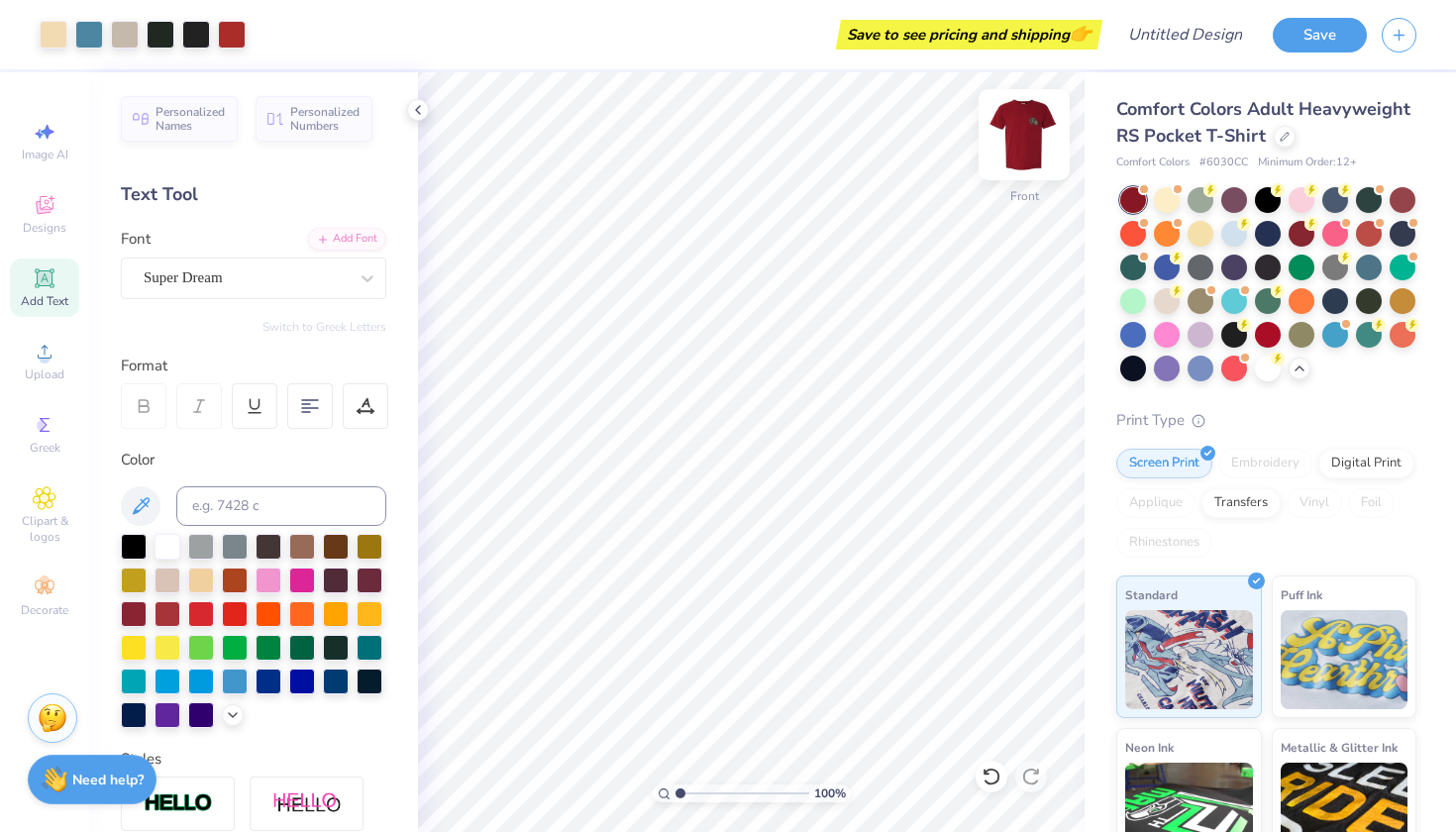 click at bounding box center (1024, 135) 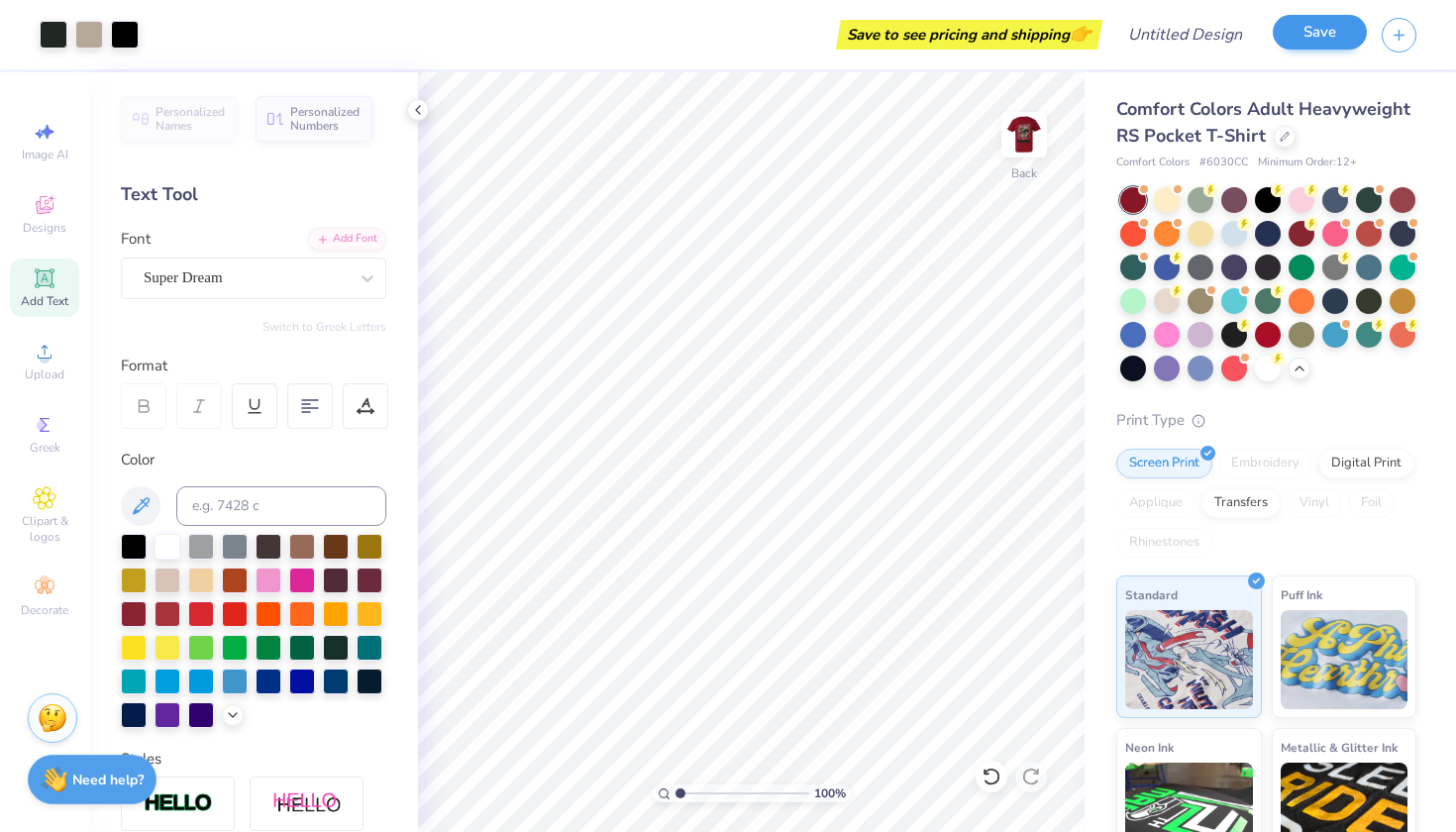 click on "Save" at bounding box center [1319, 32] 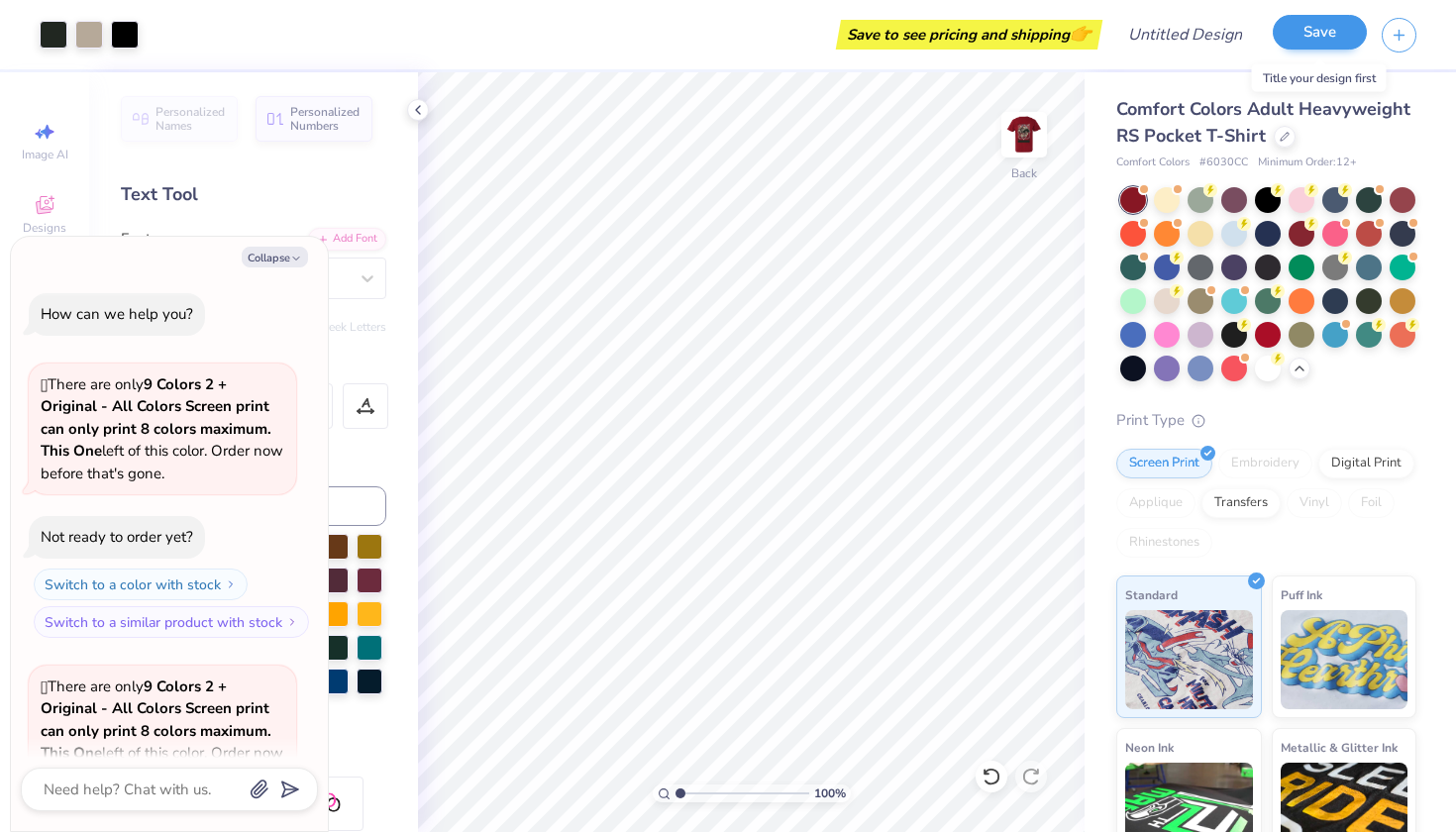 scroll, scrollTop: 157, scrollLeft: 0, axis: vertical 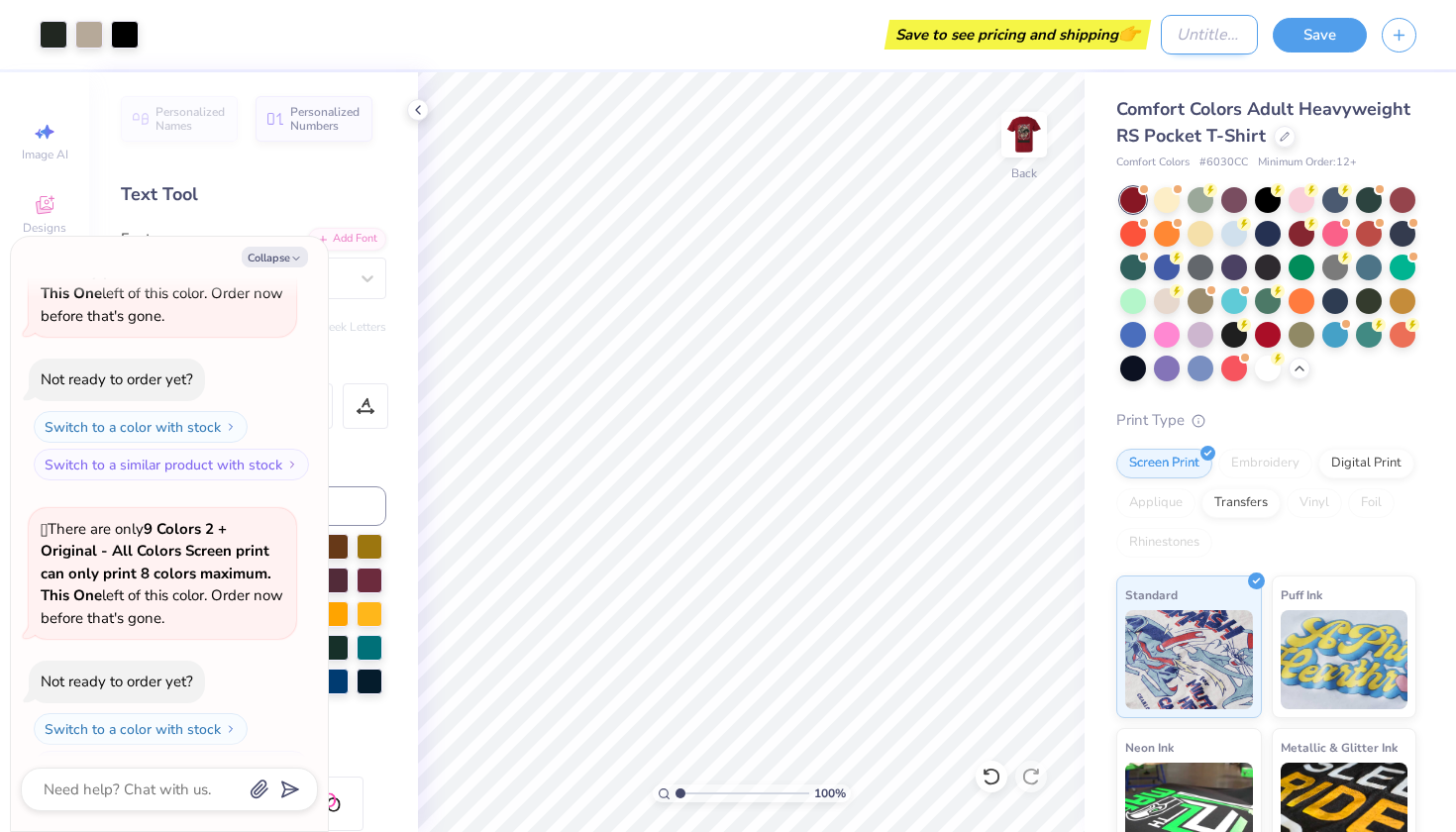 type on "x" 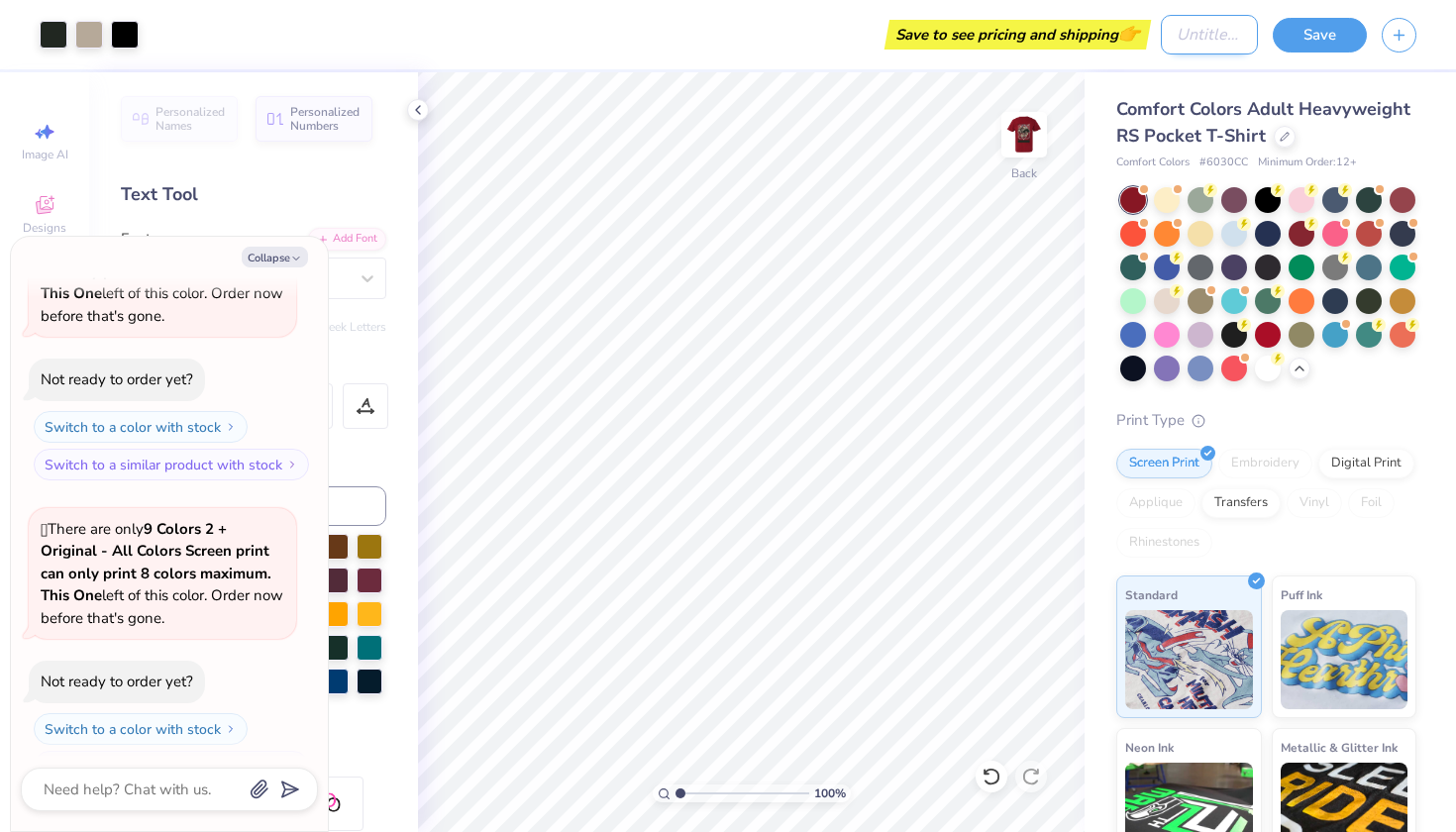 click on "Design Title" at bounding box center [1209, 35] 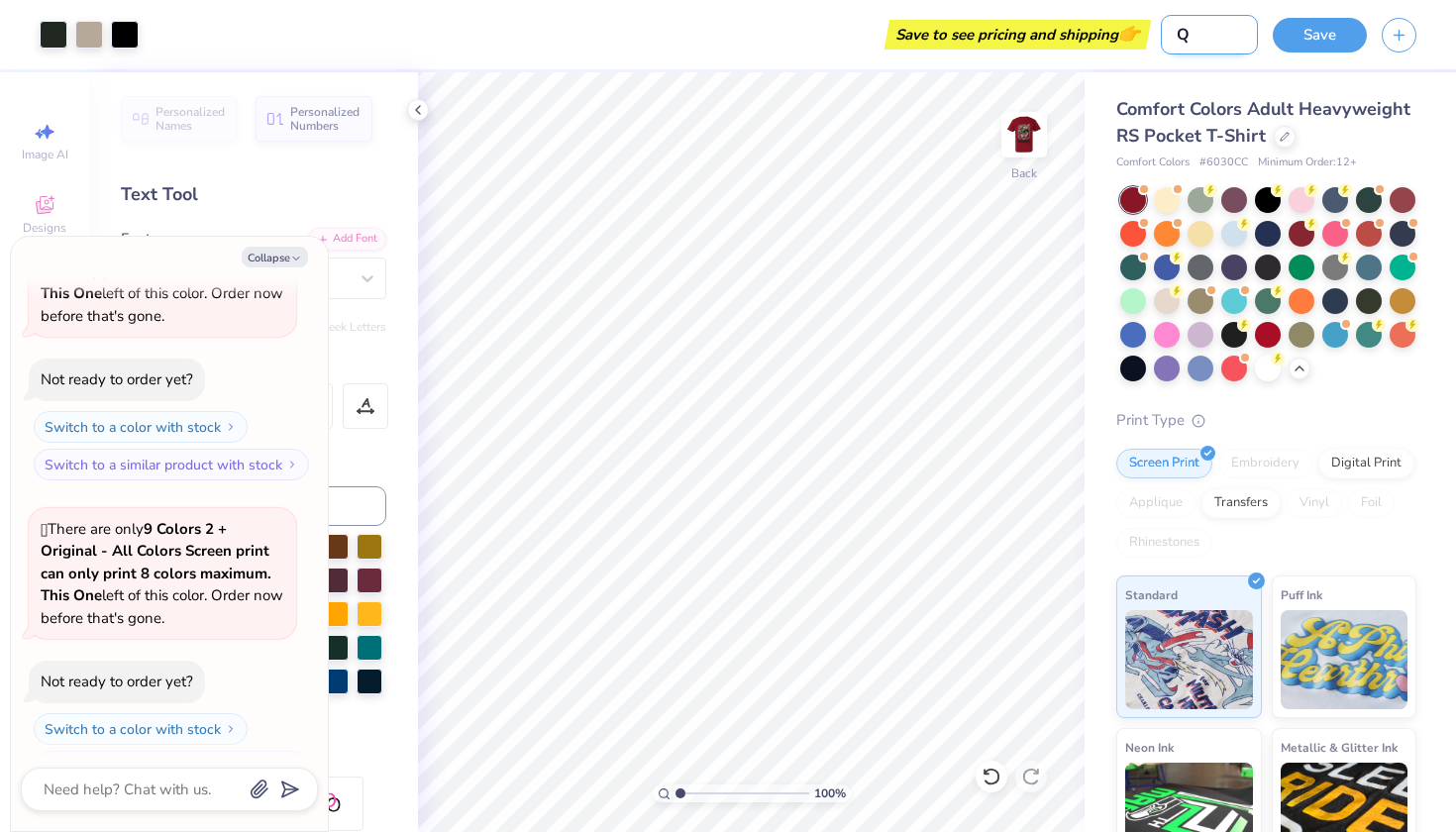 type on "QU" 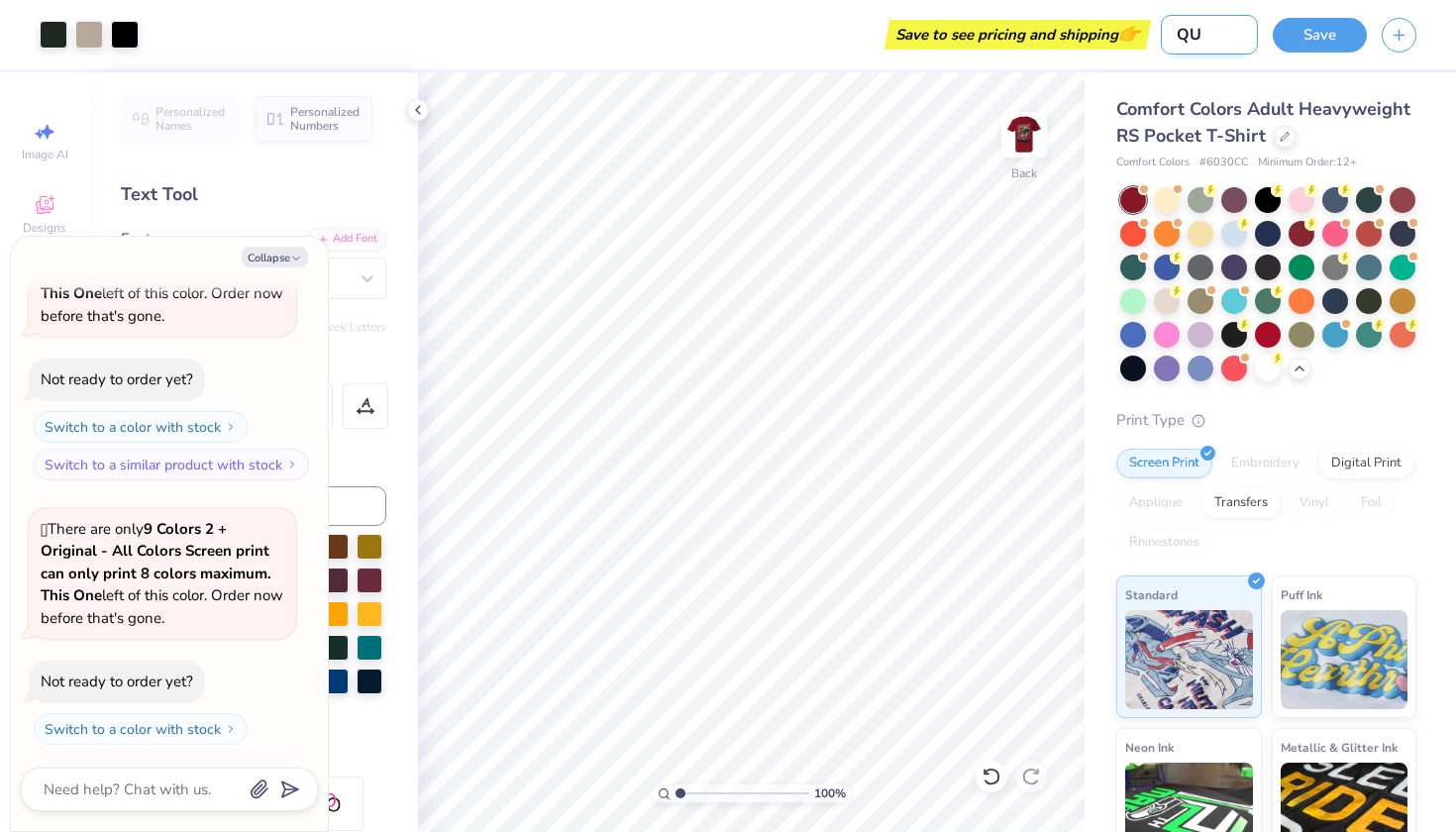 type on "QUA" 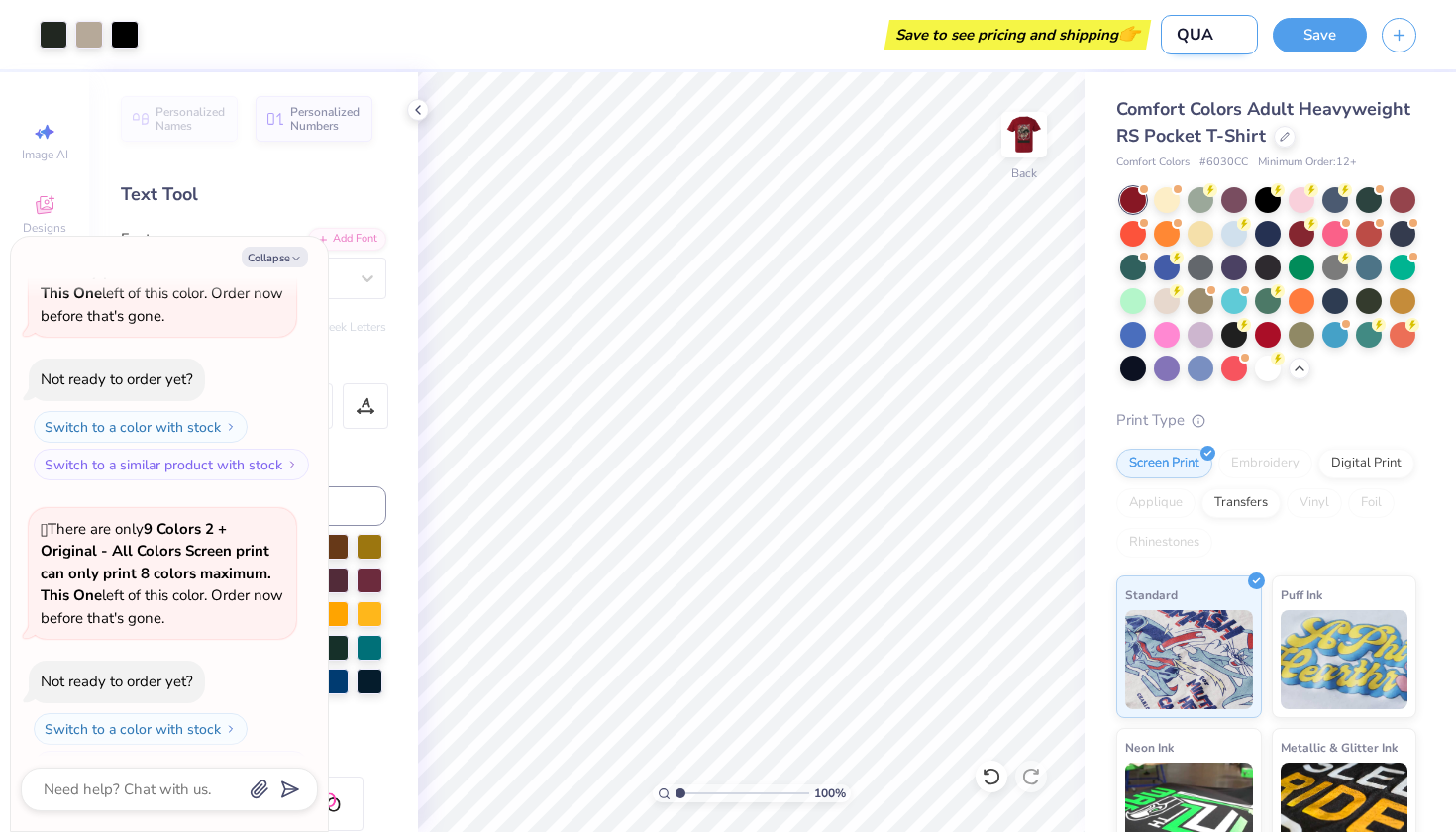 type on "QUAD" 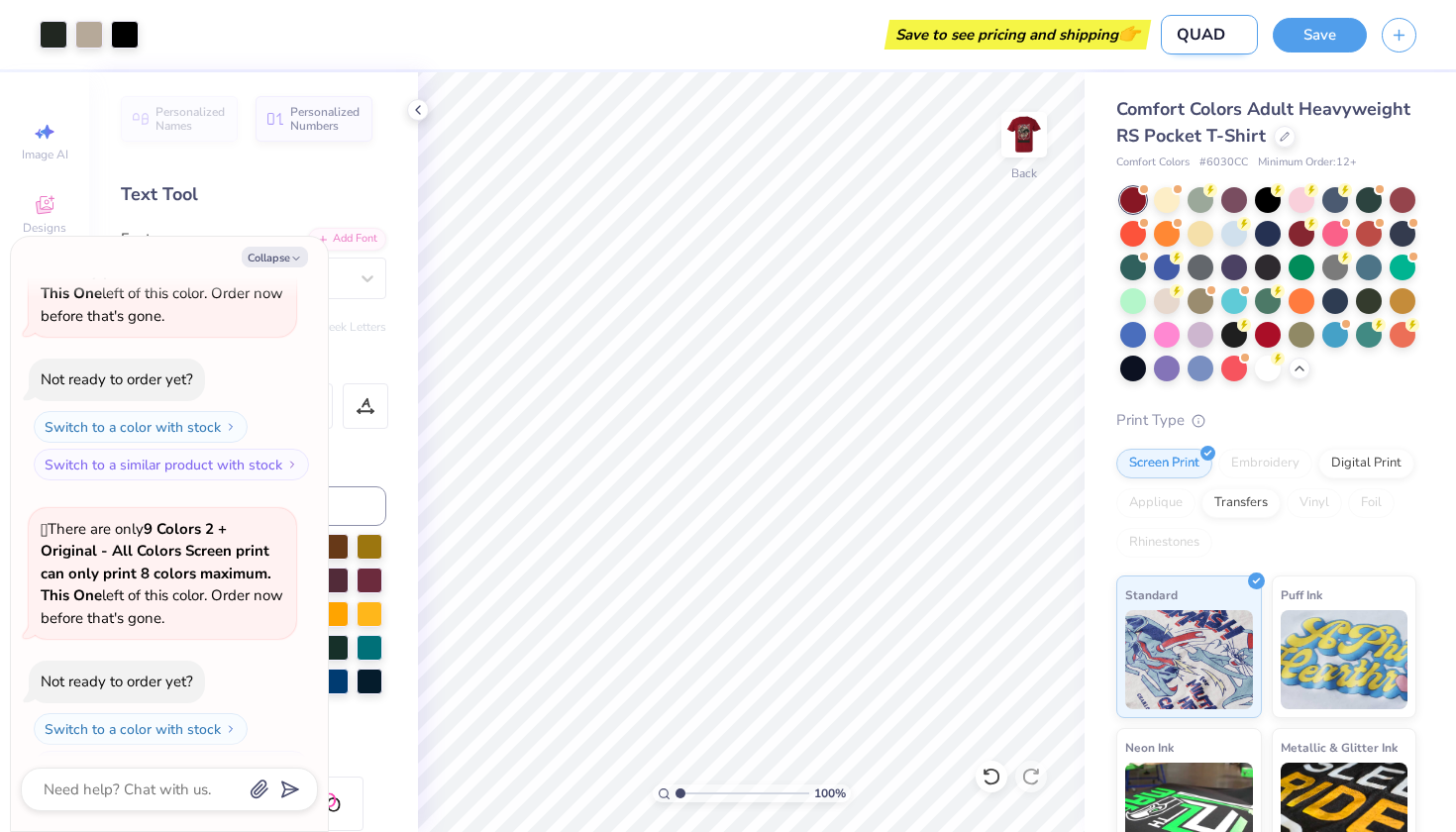type on "QUADM" 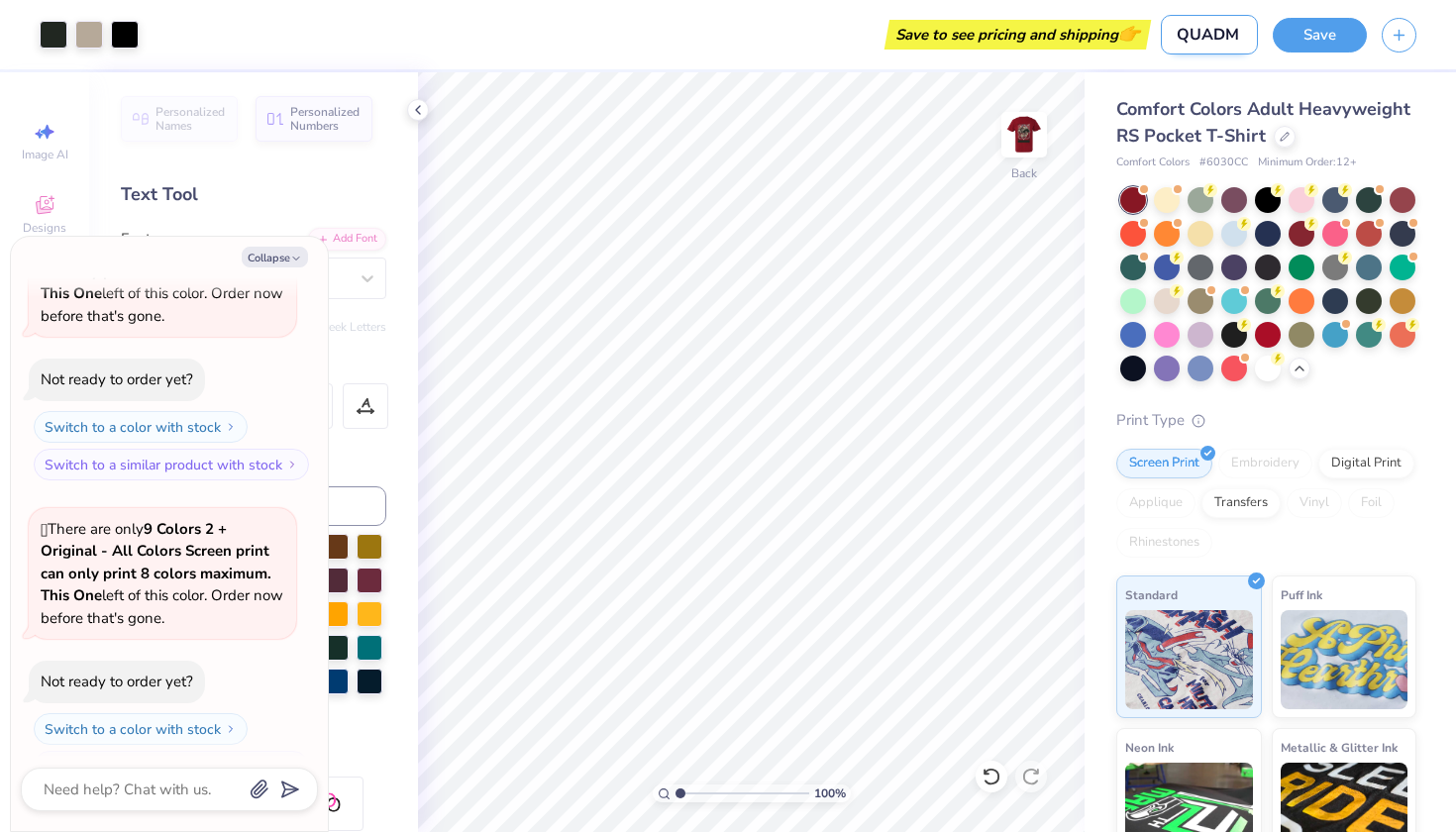 type on "QUAD" 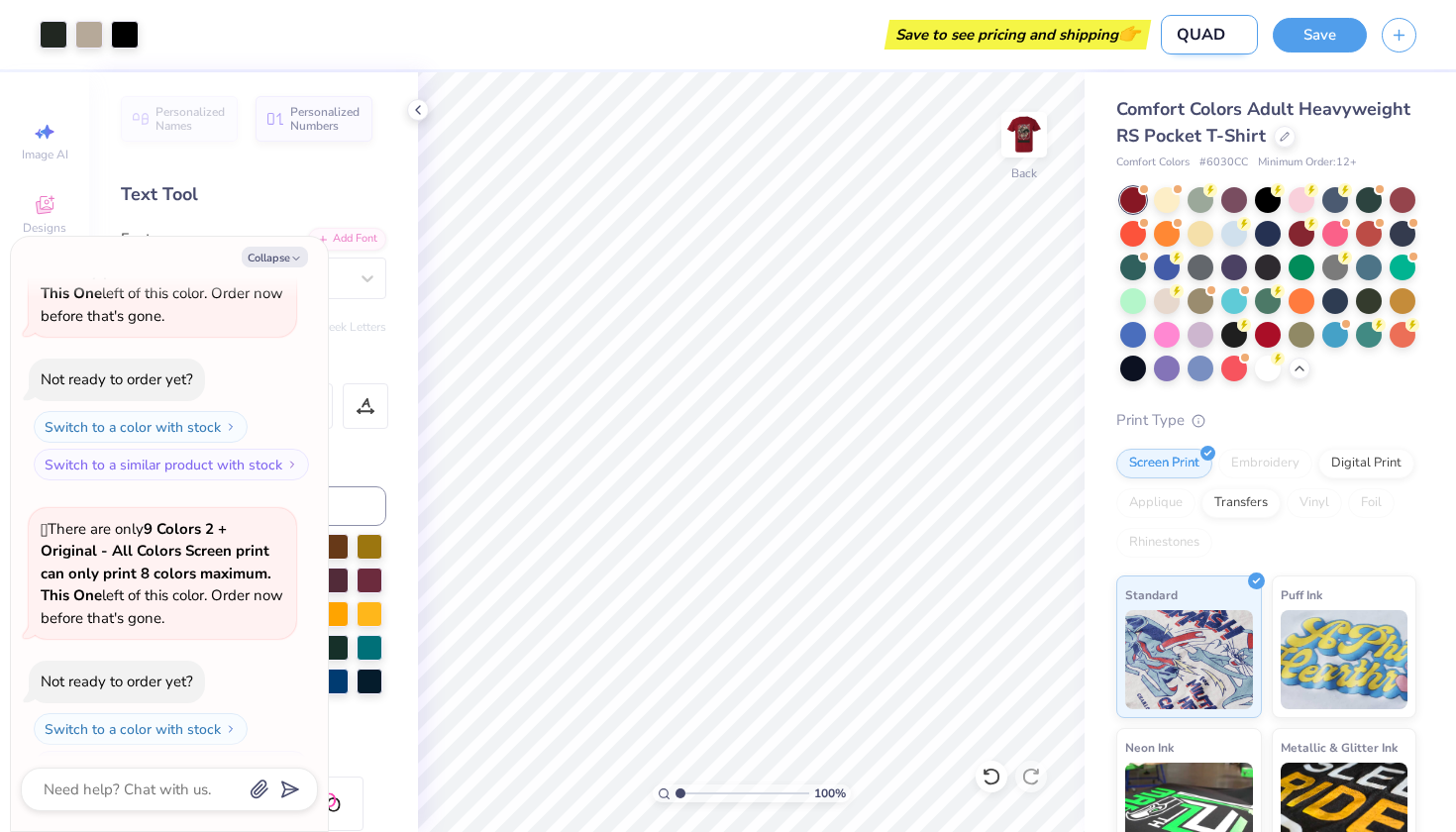 type on "QUAD" 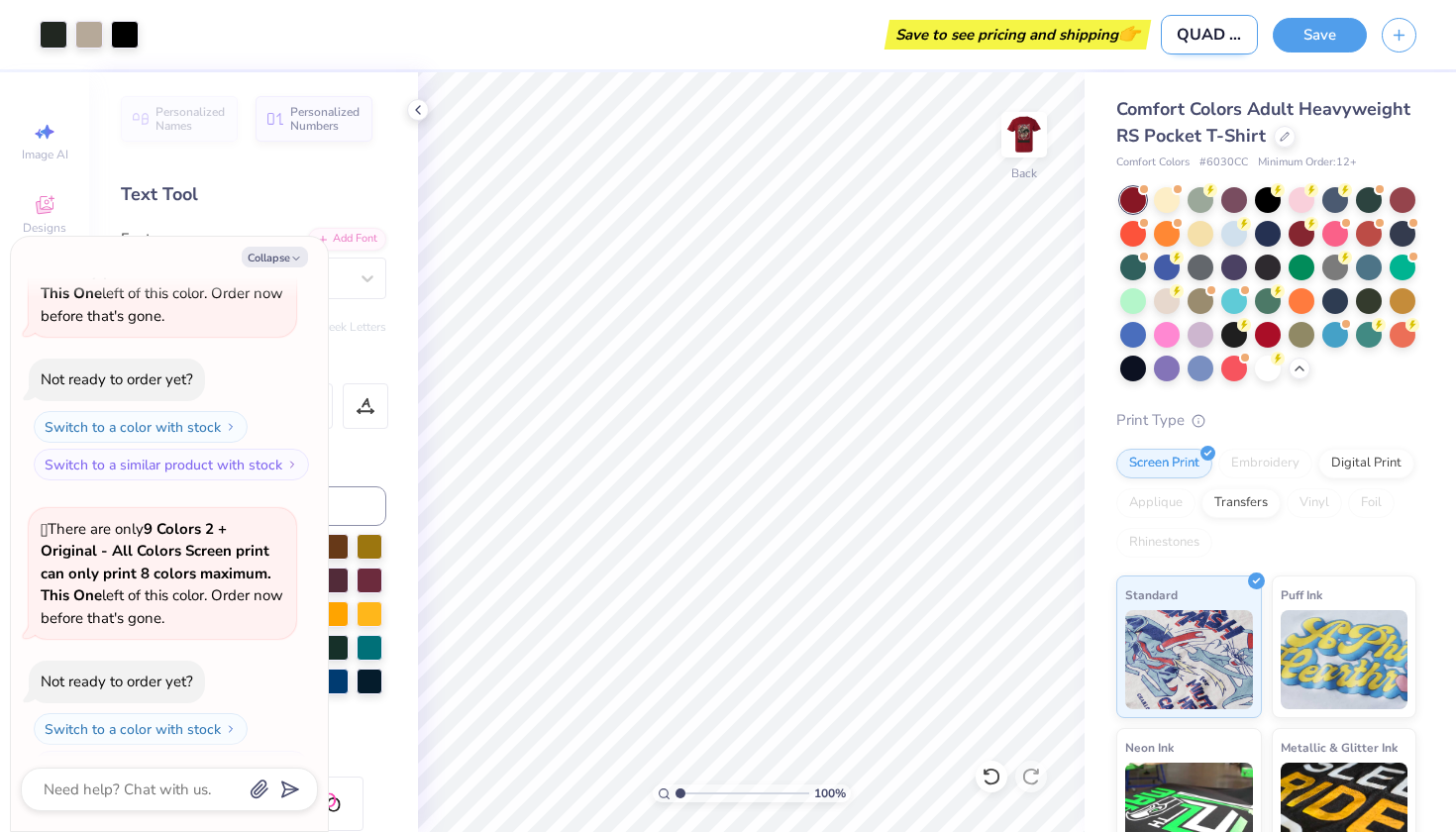 type on "QUAD MI" 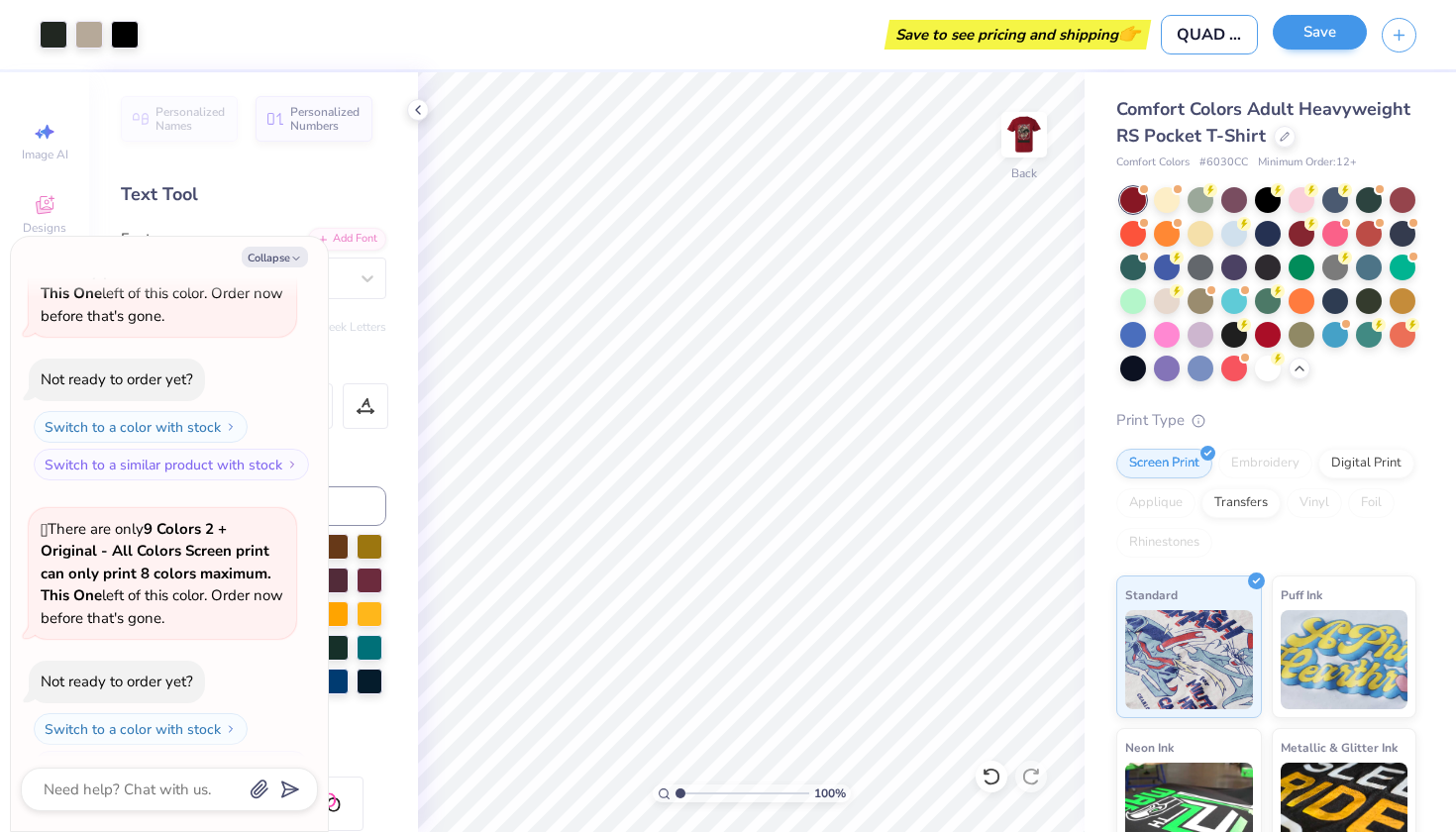 type on "QUAD MIXER SHIRT" 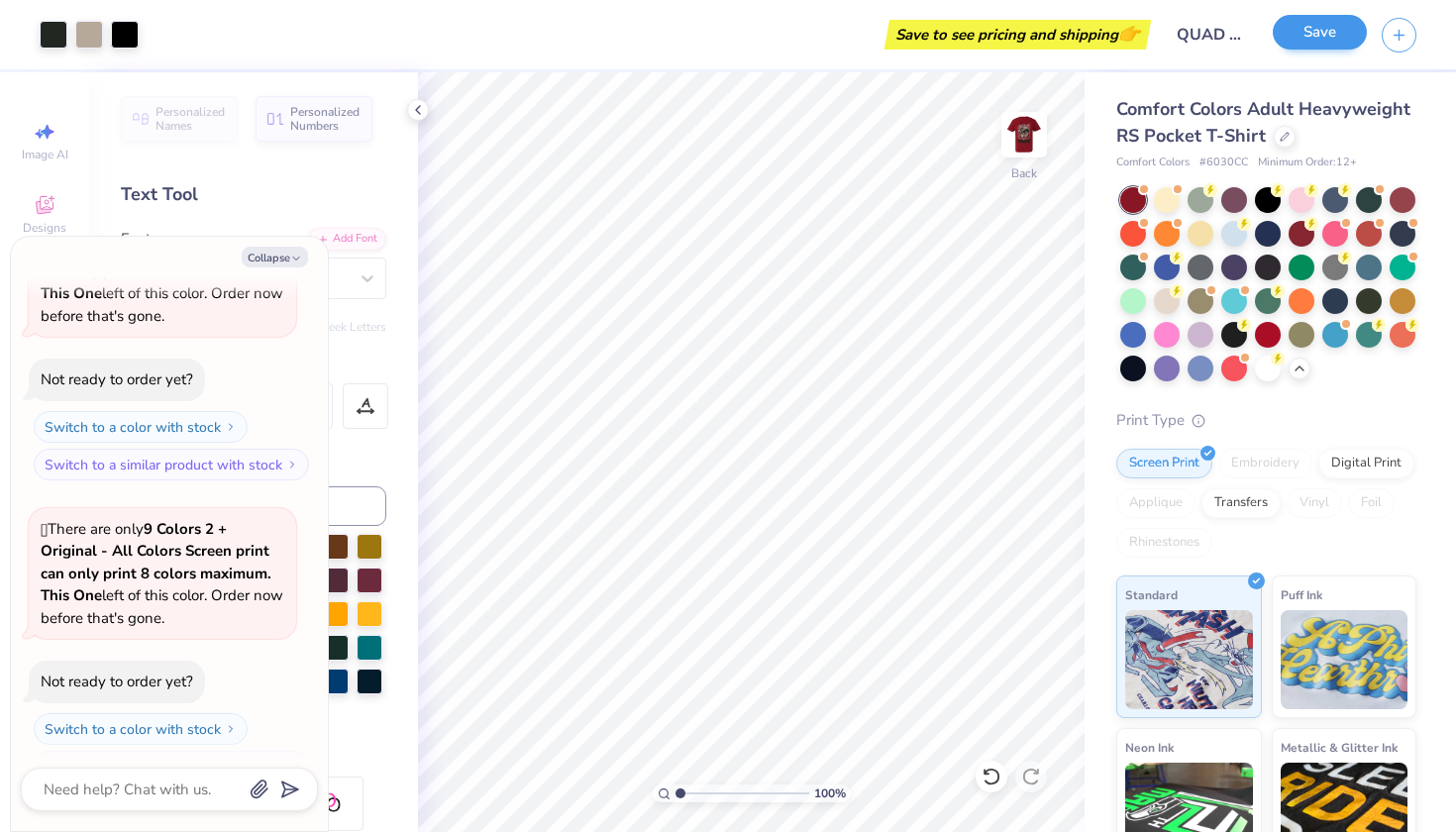 click on "Save" at bounding box center [1319, 32] 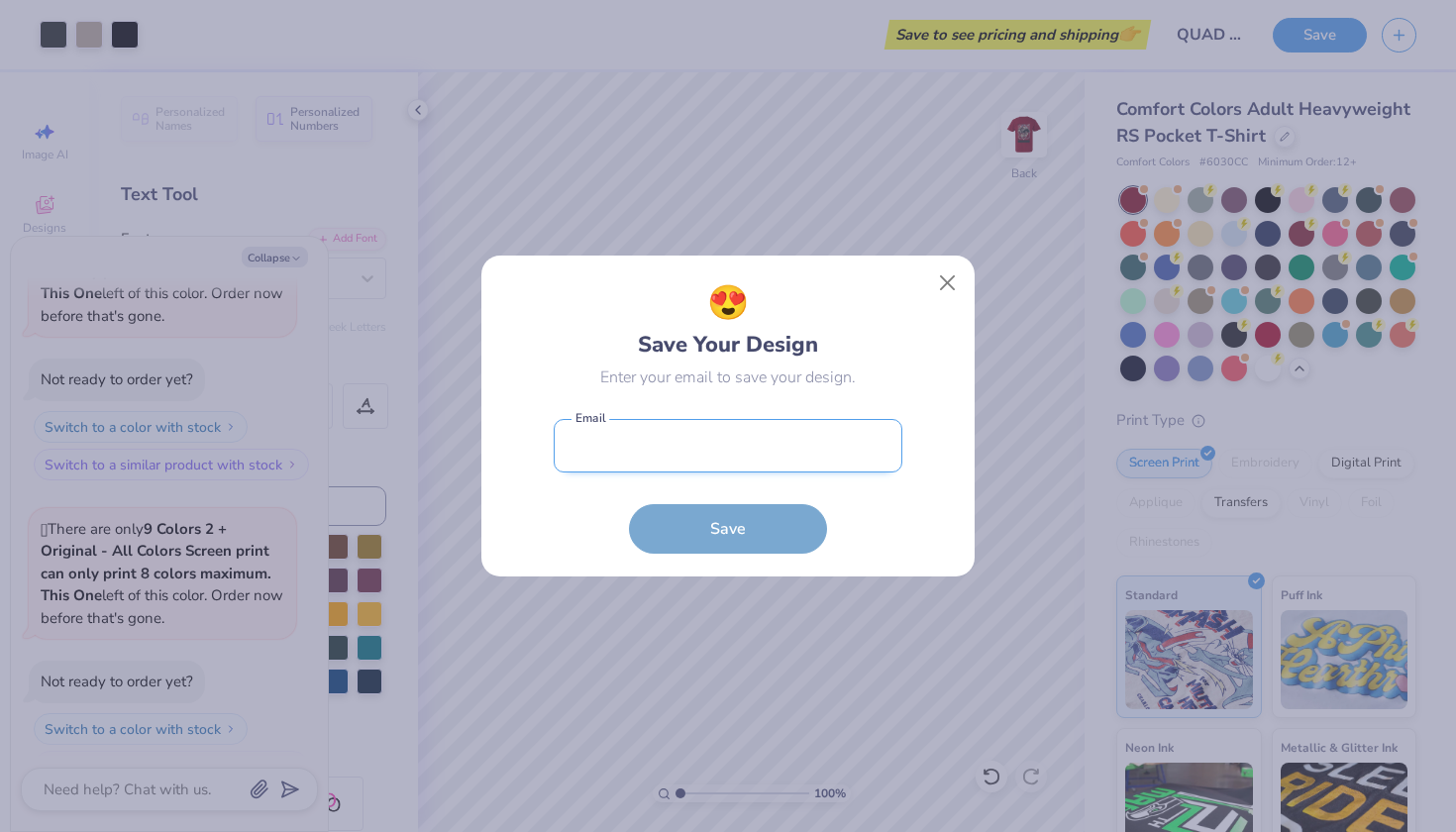 click at bounding box center [728, 446] 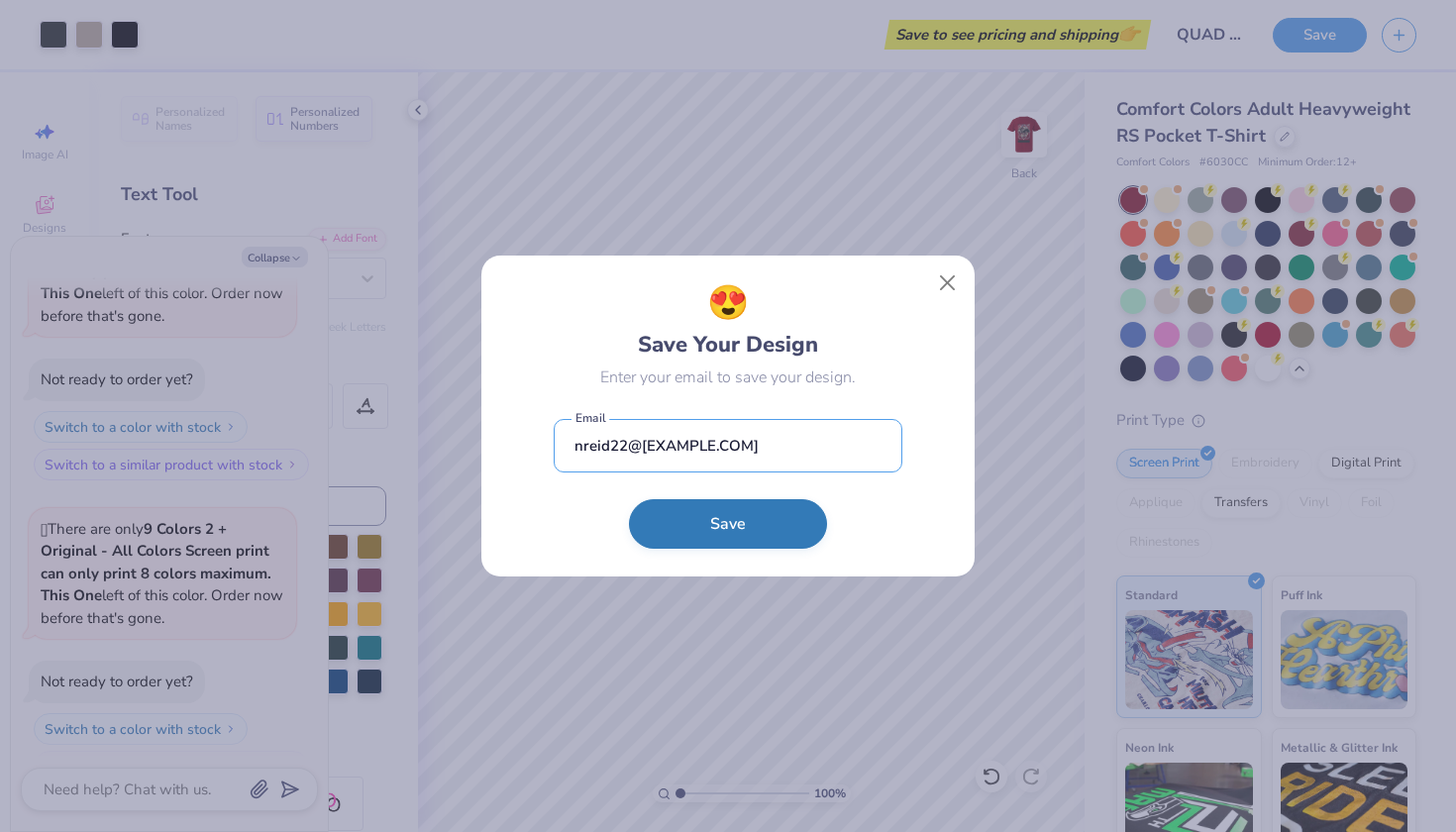 type on "nreid22@[EXAMPLE.COM]" 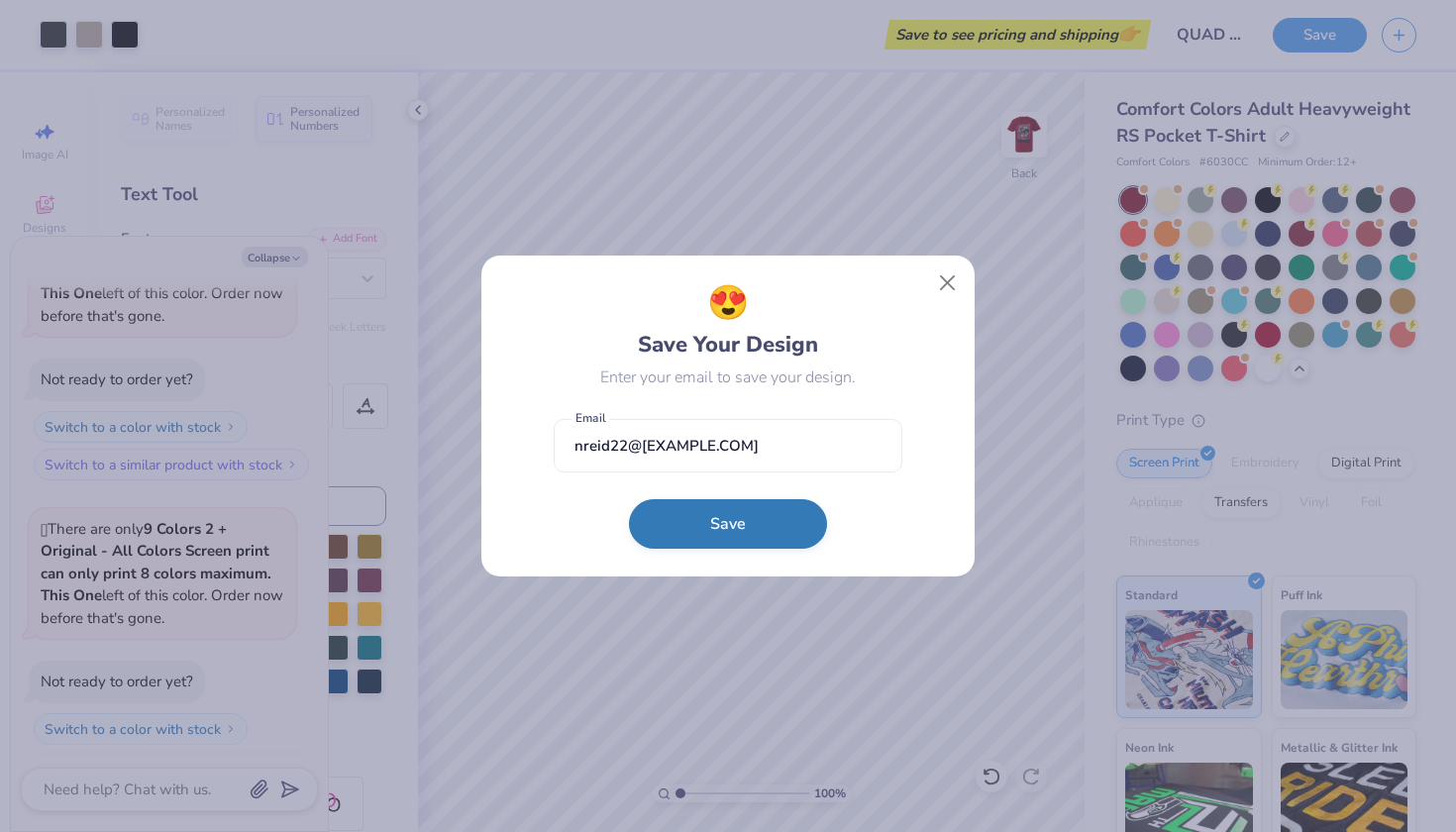 click on "Save" at bounding box center (728, 524) 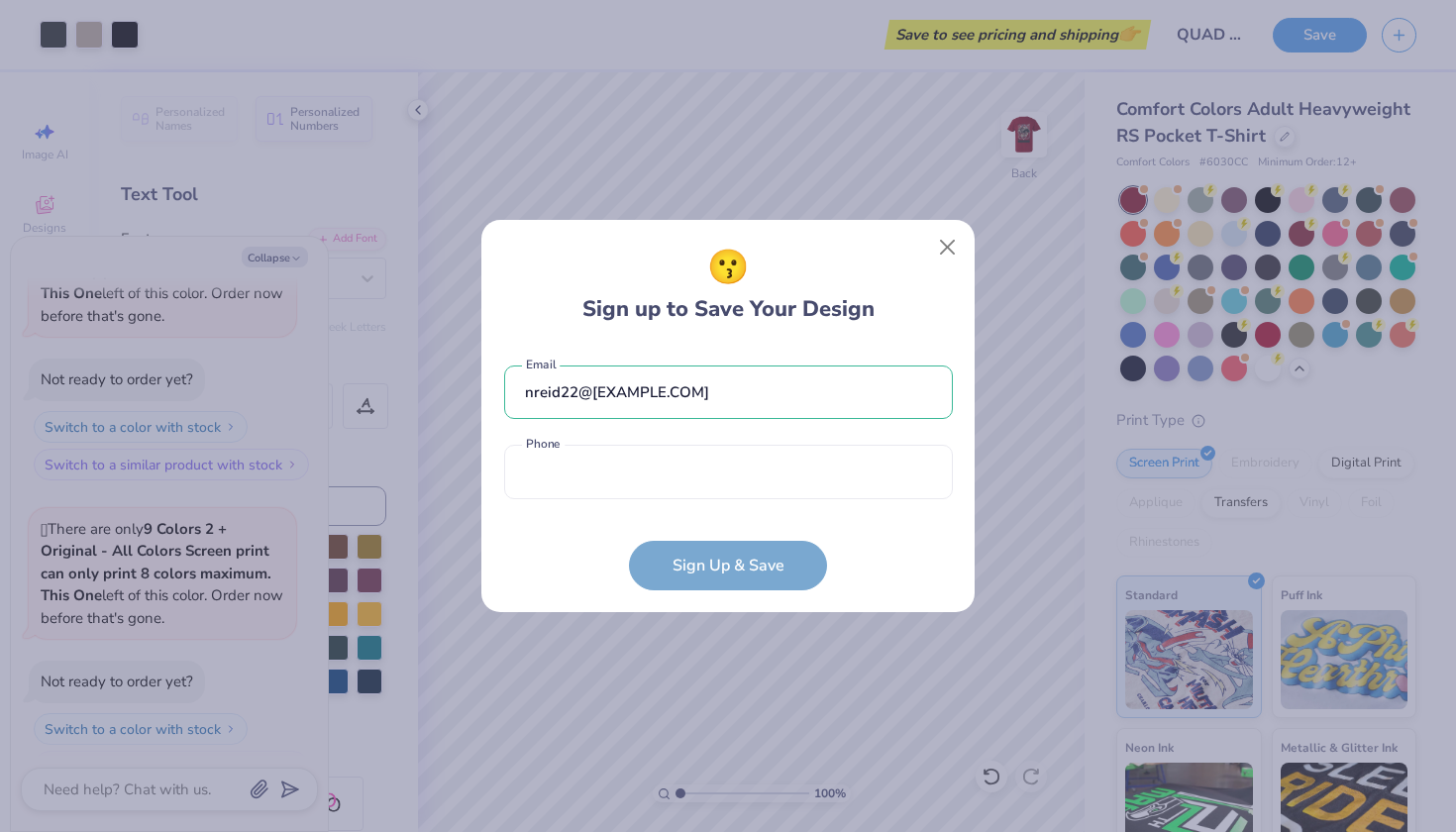 type on "x" 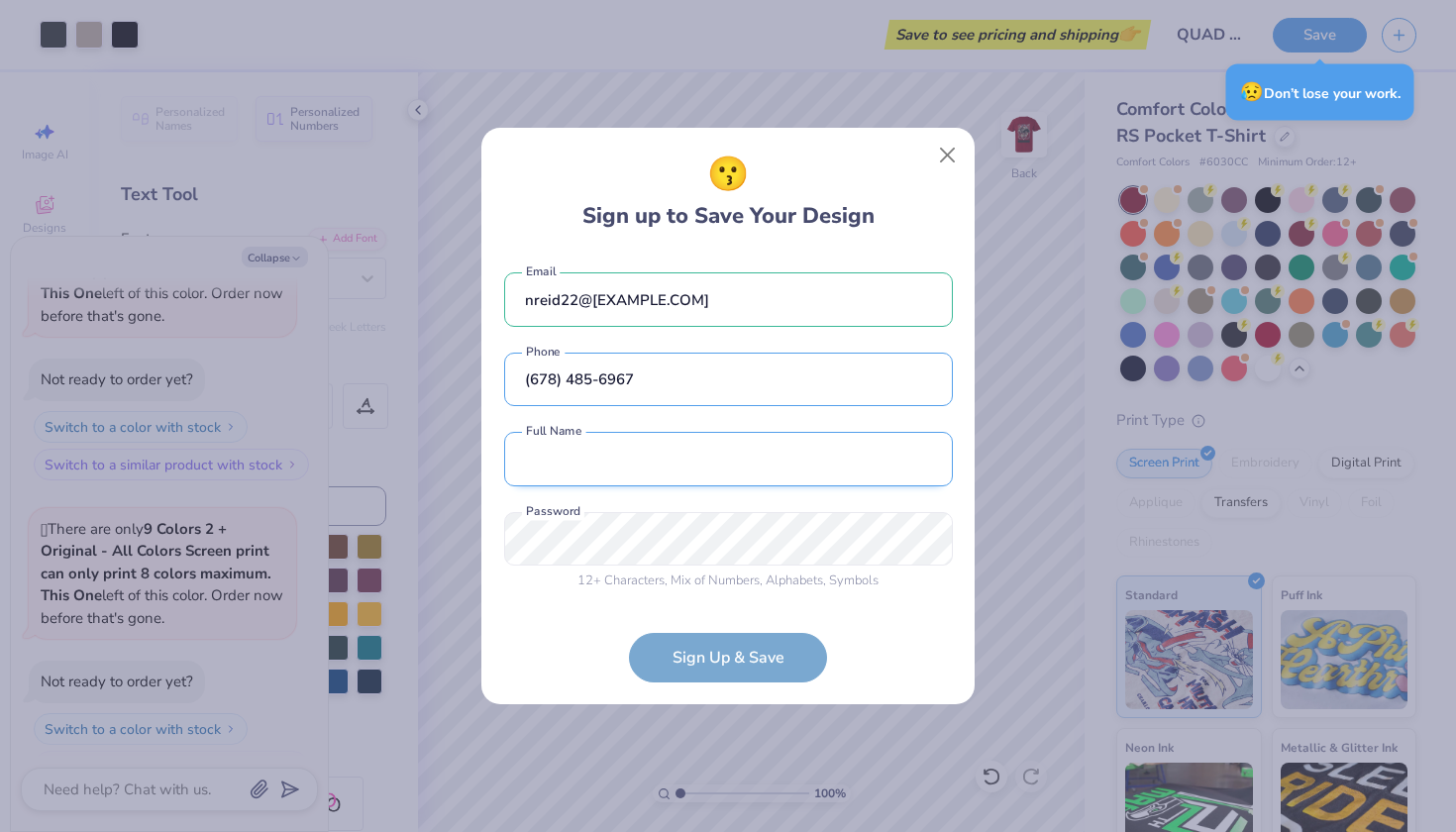 type on "(678) 485-6967" 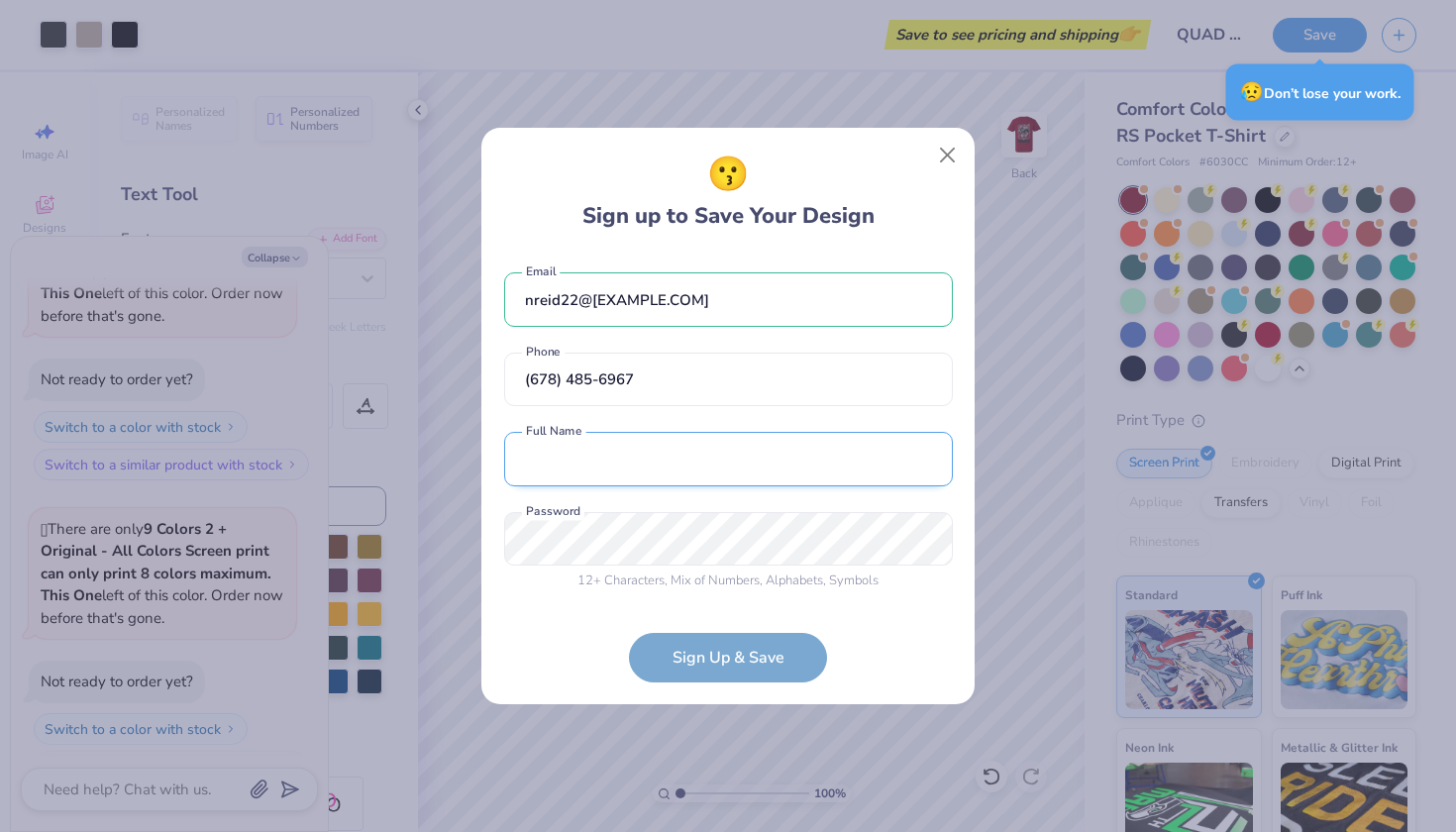 type on "x" 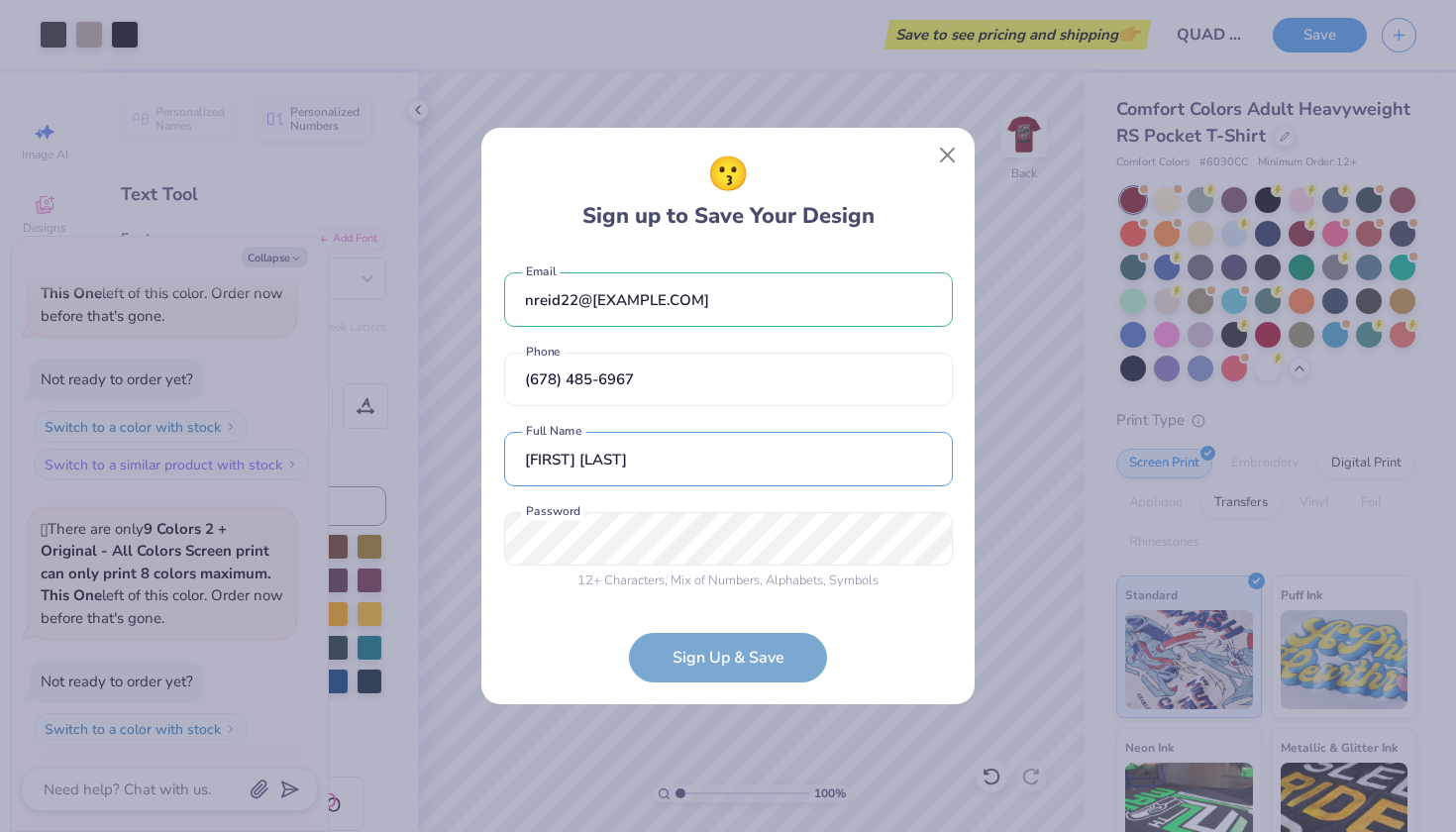type on "[FIRST] [LAST]" 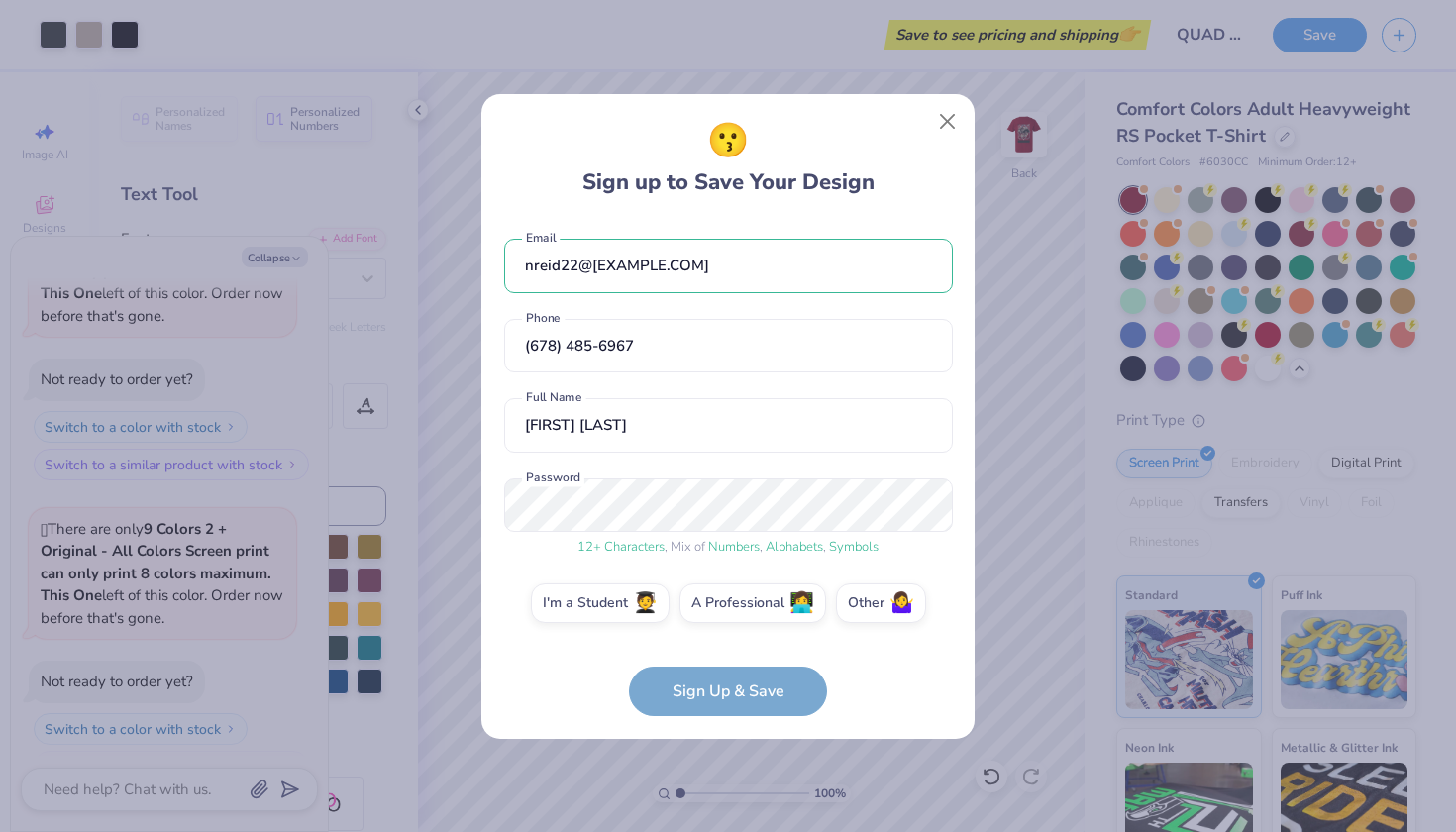 click on "12 + Characters , Mix of   Numbers ,   Alphabets ,   Symbols Password" at bounding box center (728, 518) 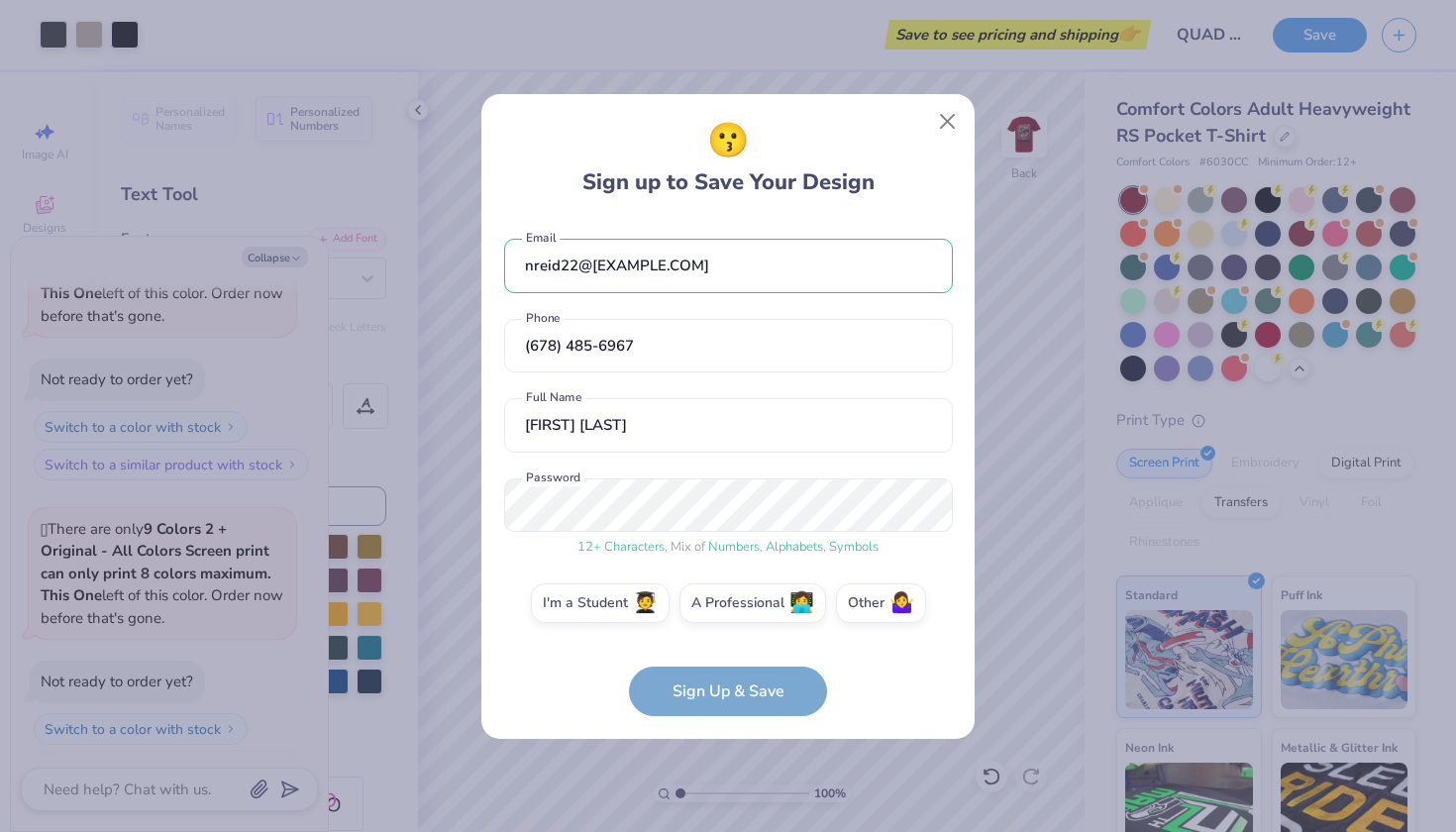 click on "nreid22@[EXAMPLE.COM] Email (678) 485-6967 Phone [FIRST] [LAST] Full Name 12 + Characters , Mix of   Numbers ,   Alphabets ,   Symbols Password I'm a Student 🧑‍🎓 A Professional 👩‍💻 Other 🤷‍♀️ Sign Up & Save" at bounding box center [728, 468] 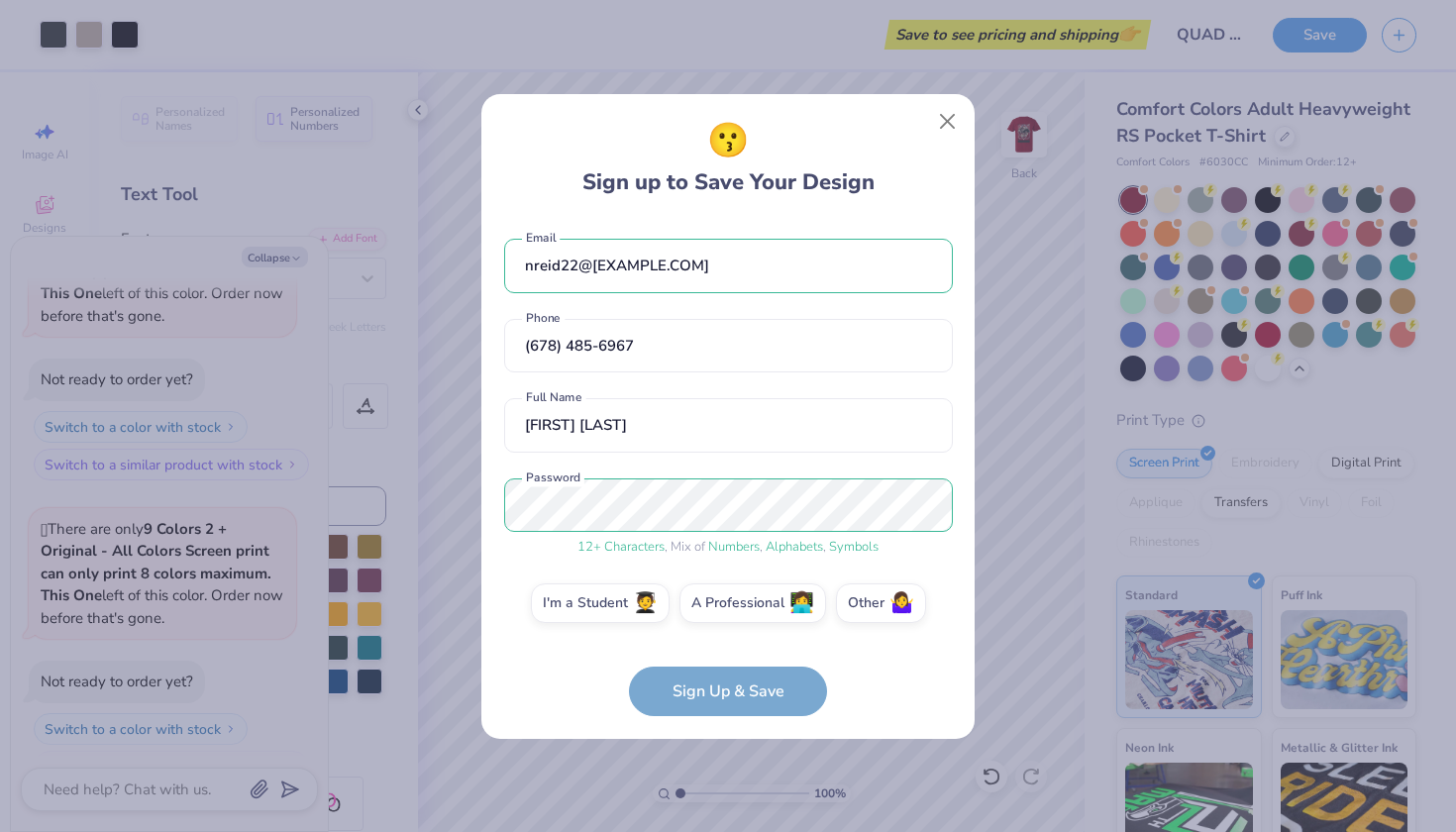 click on "nreid22@[EXAMPLE.COM] Email (678) 485-6967 Phone [FIRST] [LAST] Full Name 12 + Characters , Mix of   Numbers ,   Alphabets ,   Symbols Password I'm a Student 🧑‍🎓 A Professional 👩‍💻 Other 🤷‍♀️ Sign Up & Save" at bounding box center (728, 468) 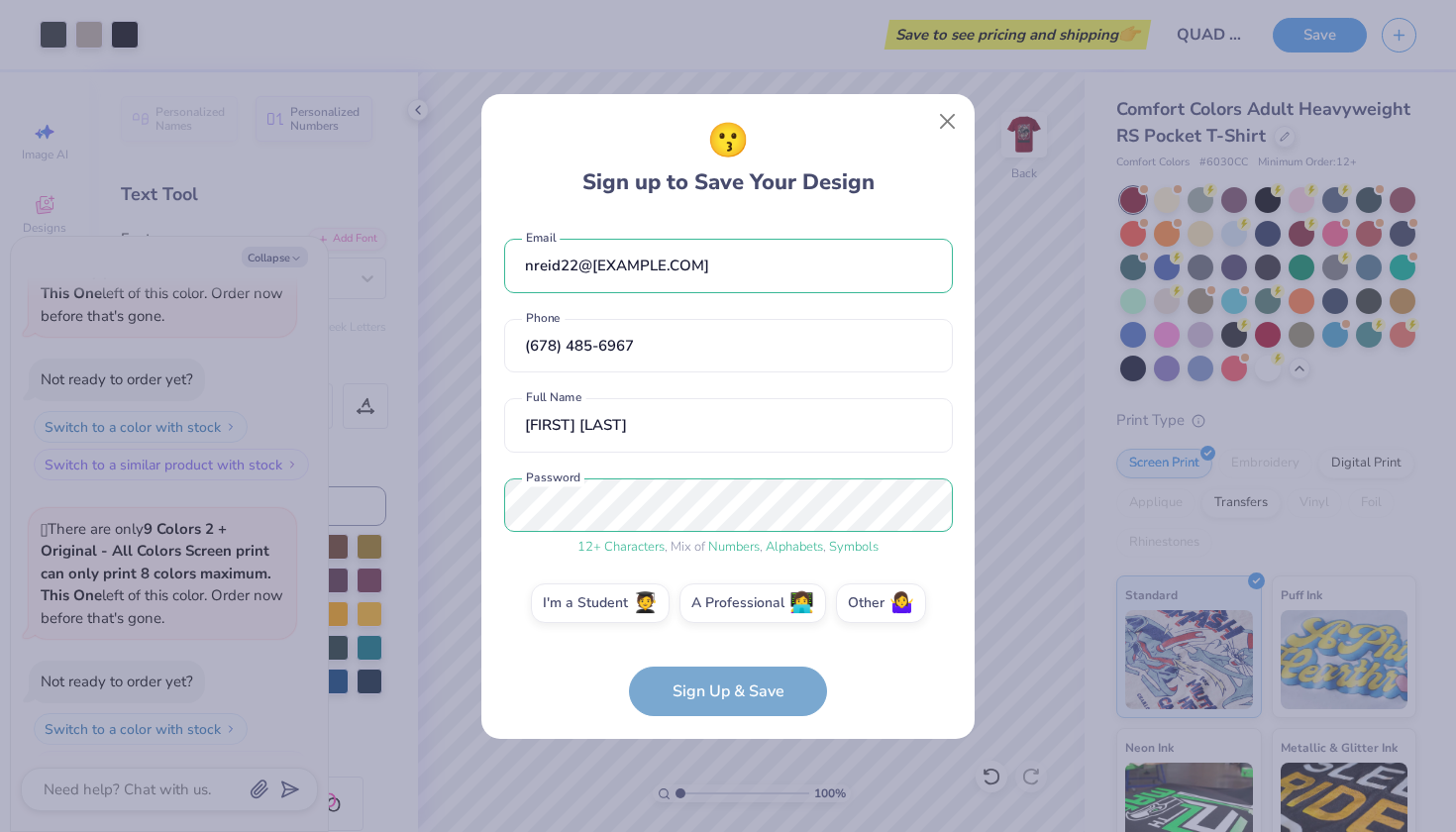 click on "nreid22@[EXAMPLE.COM] Email (678) 485-6967 Phone [FIRST] [LAST] Full Name 12 + Characters , Mix of   Numbers ,   Alphabets ,   Symbols Password I'm a Student 🧑‍🎓 A Professional 👩‍💻 Other 🤷‍♀️ Sign Up & Save" at bounding box center (728, 468) 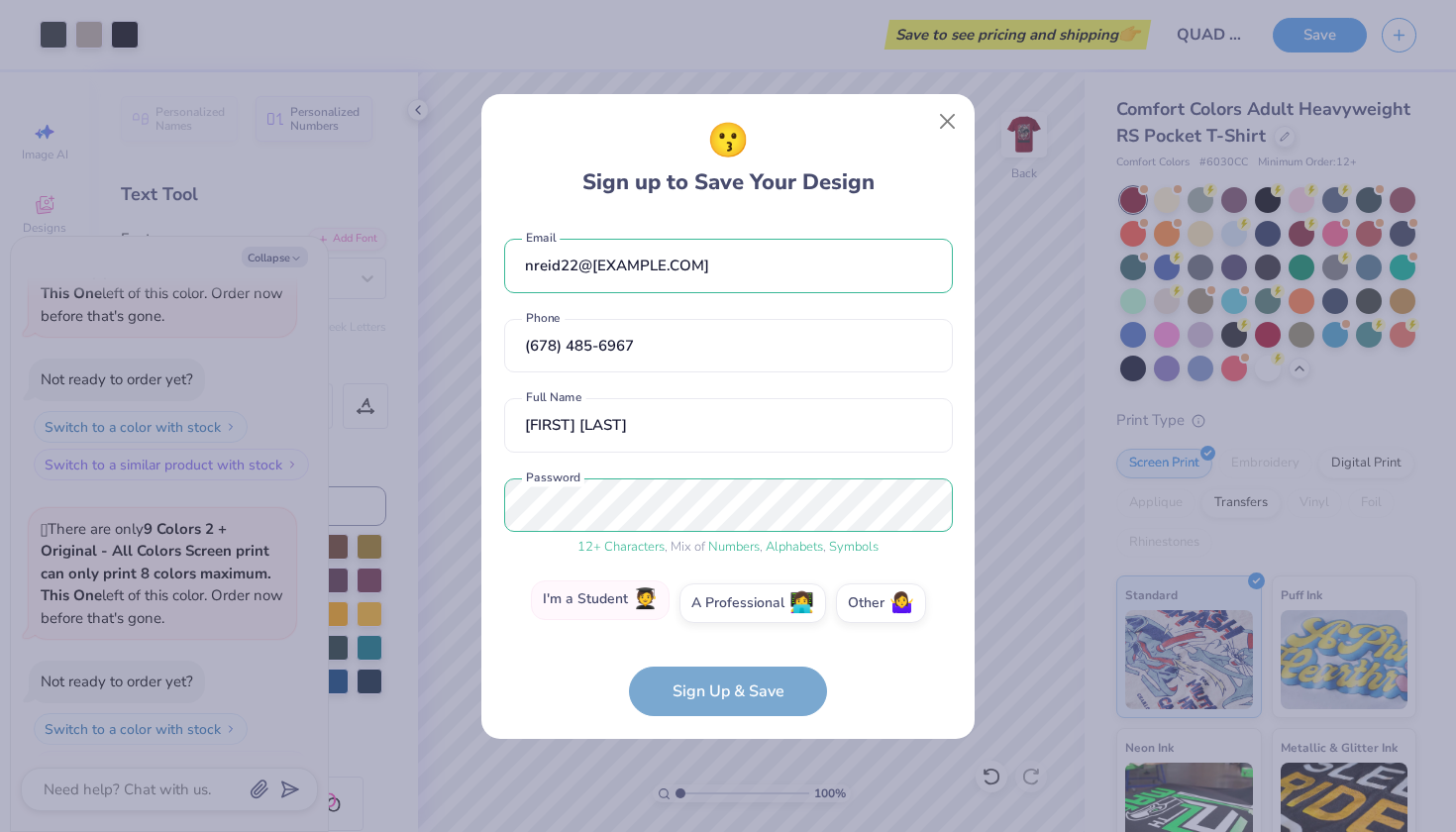 click on "I'm a Student 🧑‍🎓" at bounding box center (600, 600) 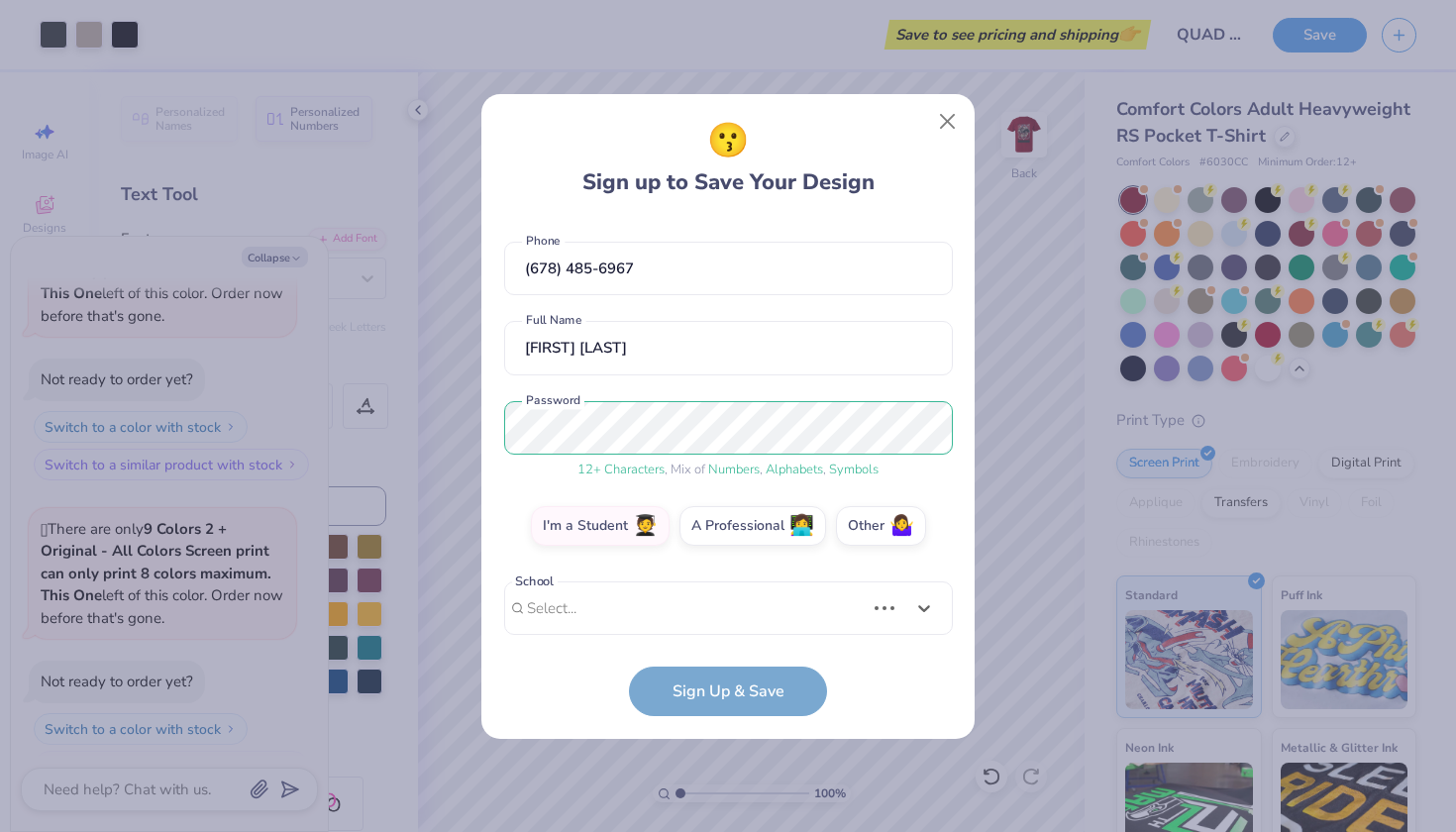 click on "nreid22@[EXAMPLE.COM] Email (678) 485-6967 Phone [FIRST] [LAST] Full Name 12 + Characters , Mix of   Numbers ,   Alphabets ,   Symbols Password I'm a Student 🧑‍🎓 A Professional 👩‍💻 Other 🤷‍♀️ School   Use Up and Down to choose options, press Enter to select the currently focused option, press Escape to exit the menu, press Tab to select the option and exit the menu. Select... Loading... School cannot be null" at bounding box center [728, 427] 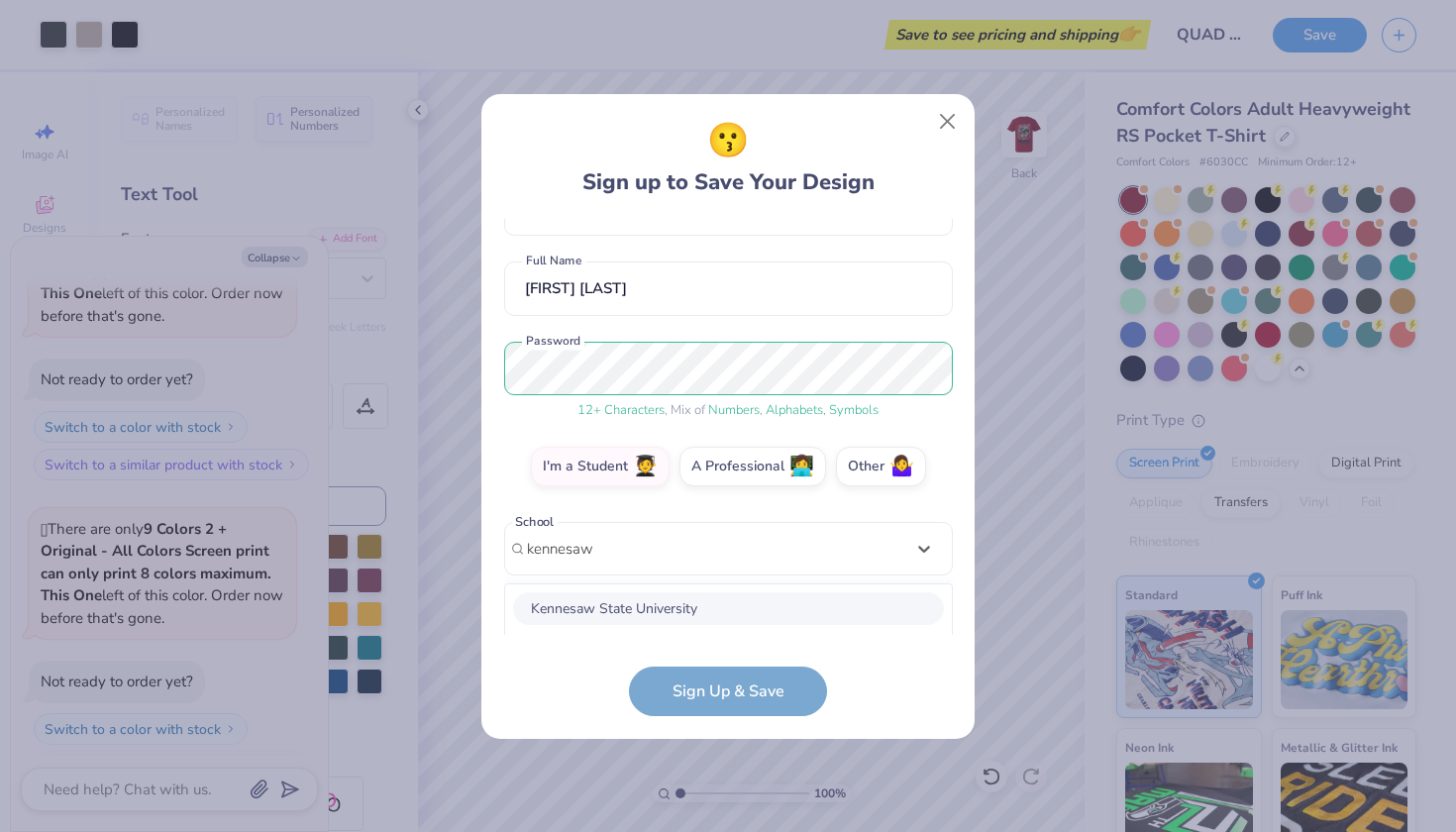 scroll, scrollTop: 384, scrollLeft: 0, axis: vertical 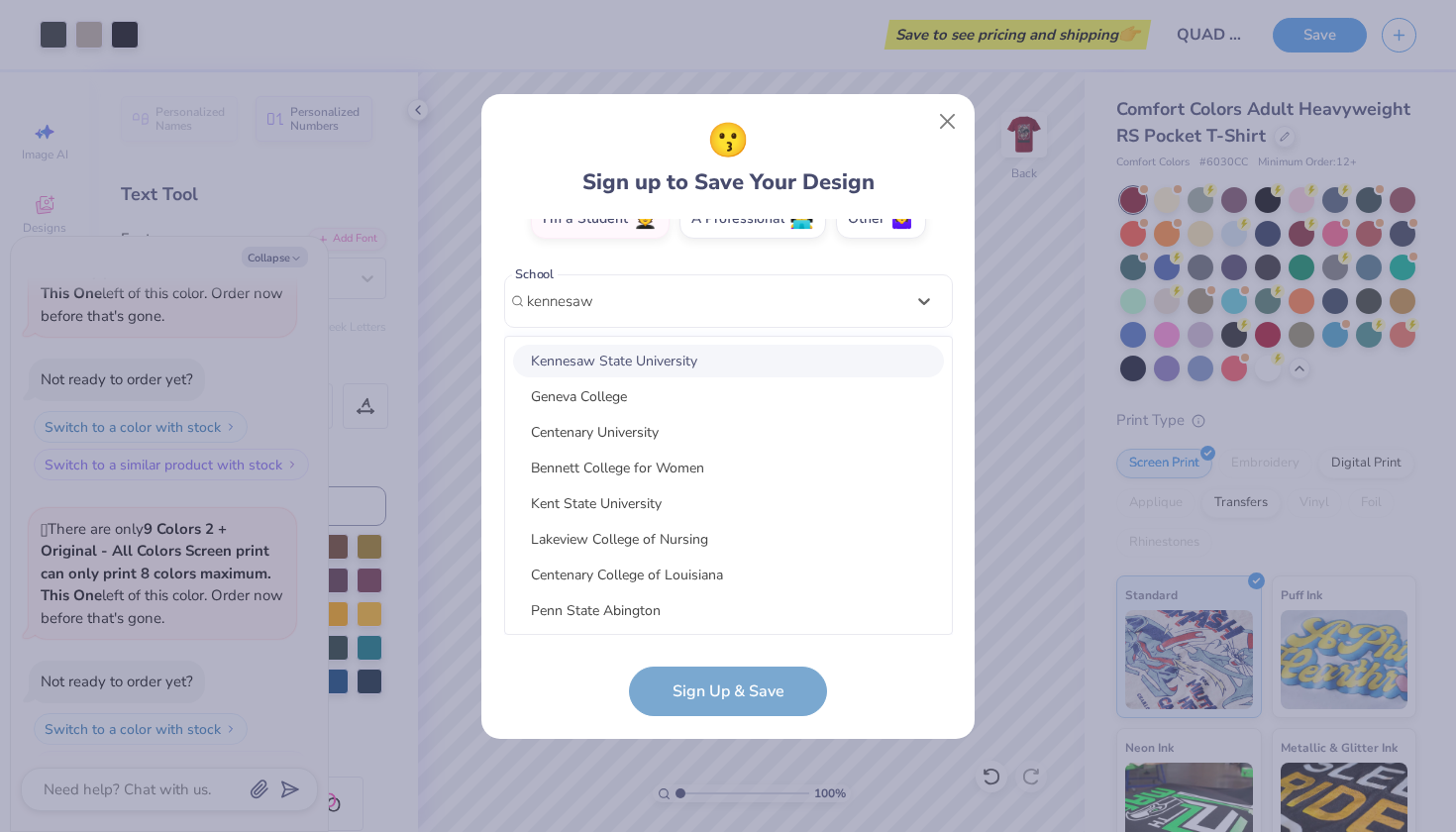 click on "Kennesaw State University" at bounding box center (728, 361) 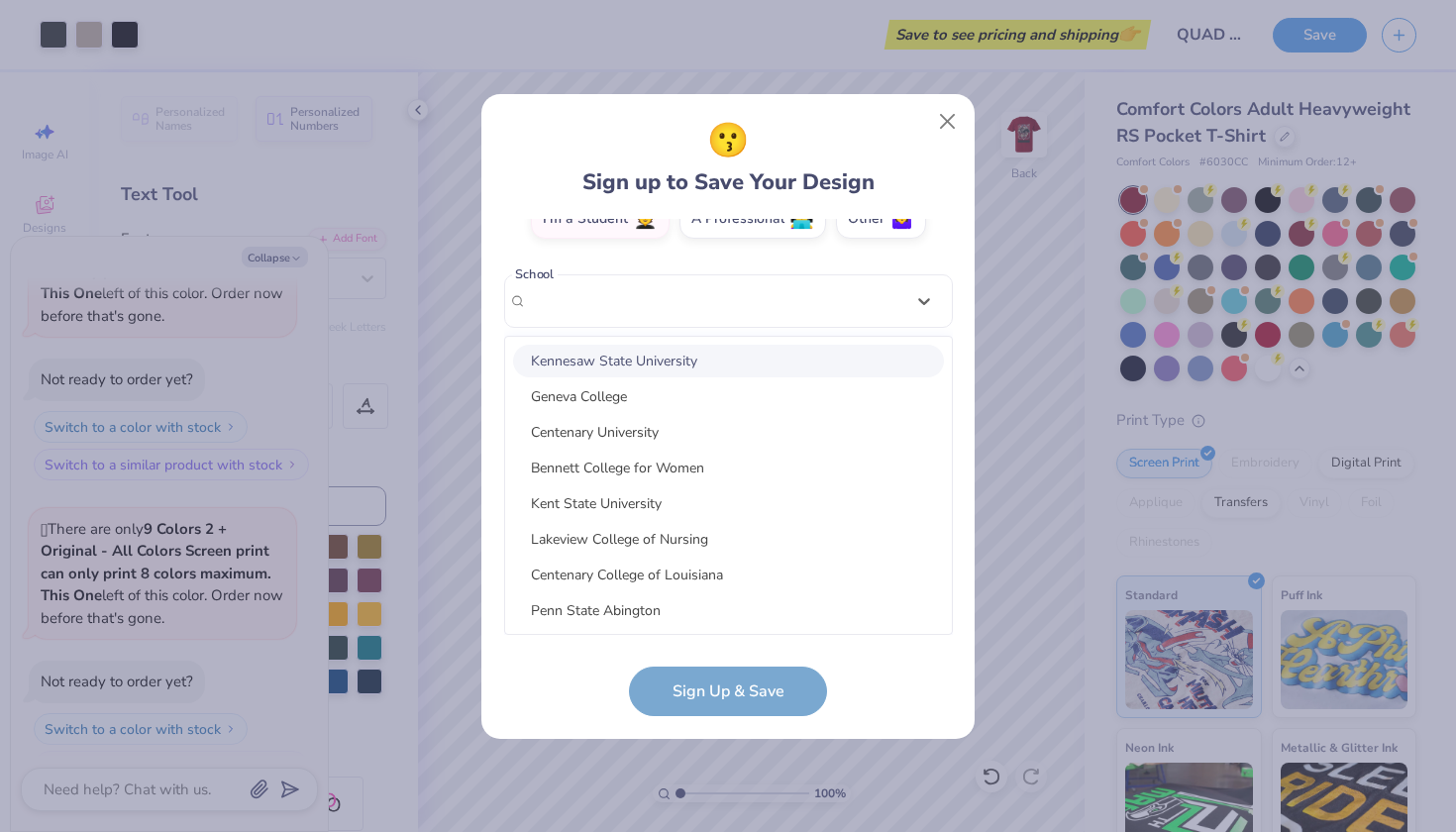 scroll, scrollTop: 166, scrollLeft: 0, axis: vertical 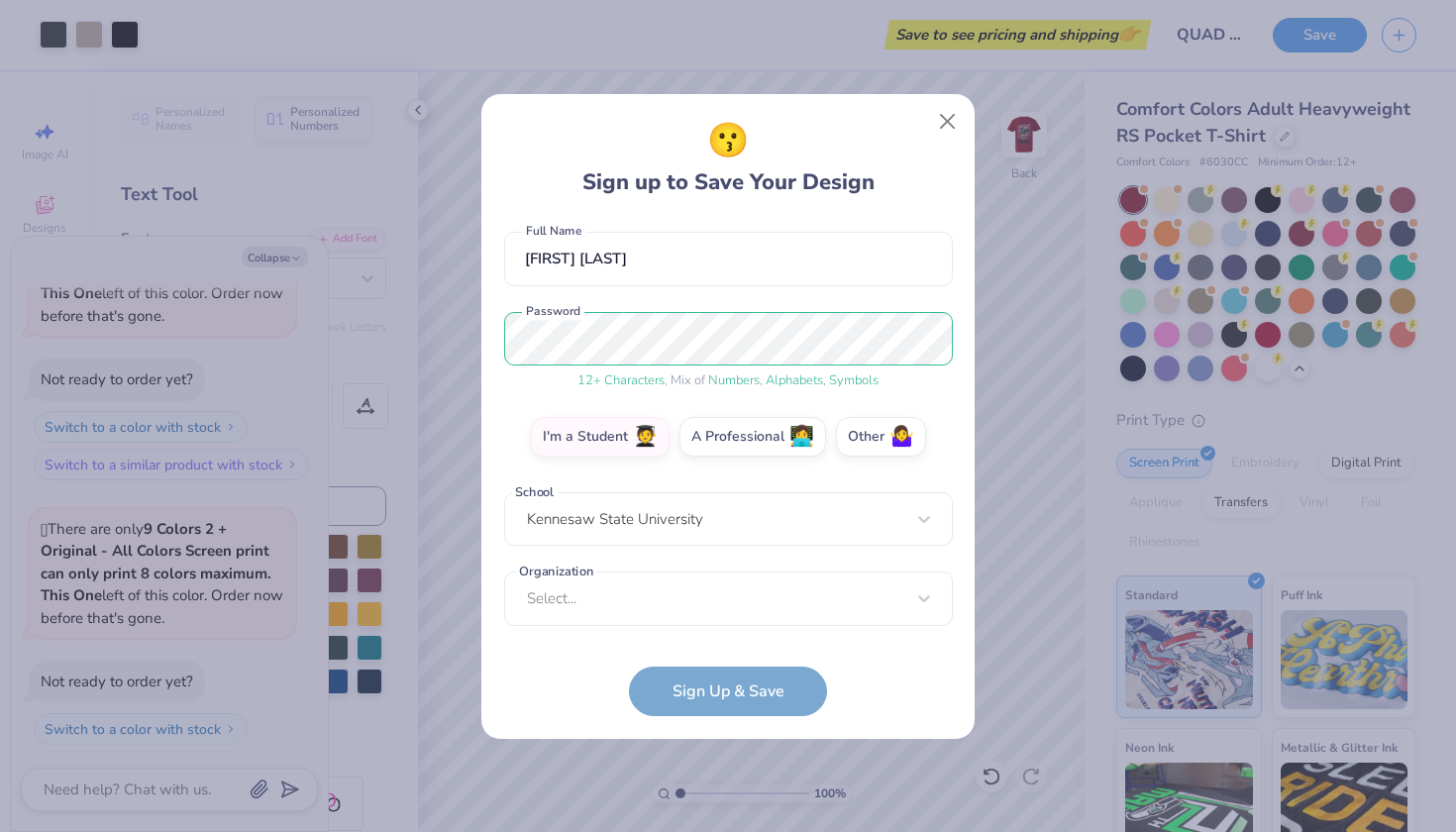 click on "nreid22@[EXAMPLE.COM] Email (678) 485-6967 Phone [FIRST] [LAST] Full Name 12 + Characters , Mix of   Numbers ,   Alphabets ,   Symbols Password I'm a Student 🧑‍🎓 A Professional 👩‍💻 Other 🤷‍♀️ School Kennesaw State University Organization Select... Organization cannot be null Sign Up & Save" at bounding box center [728, 468] 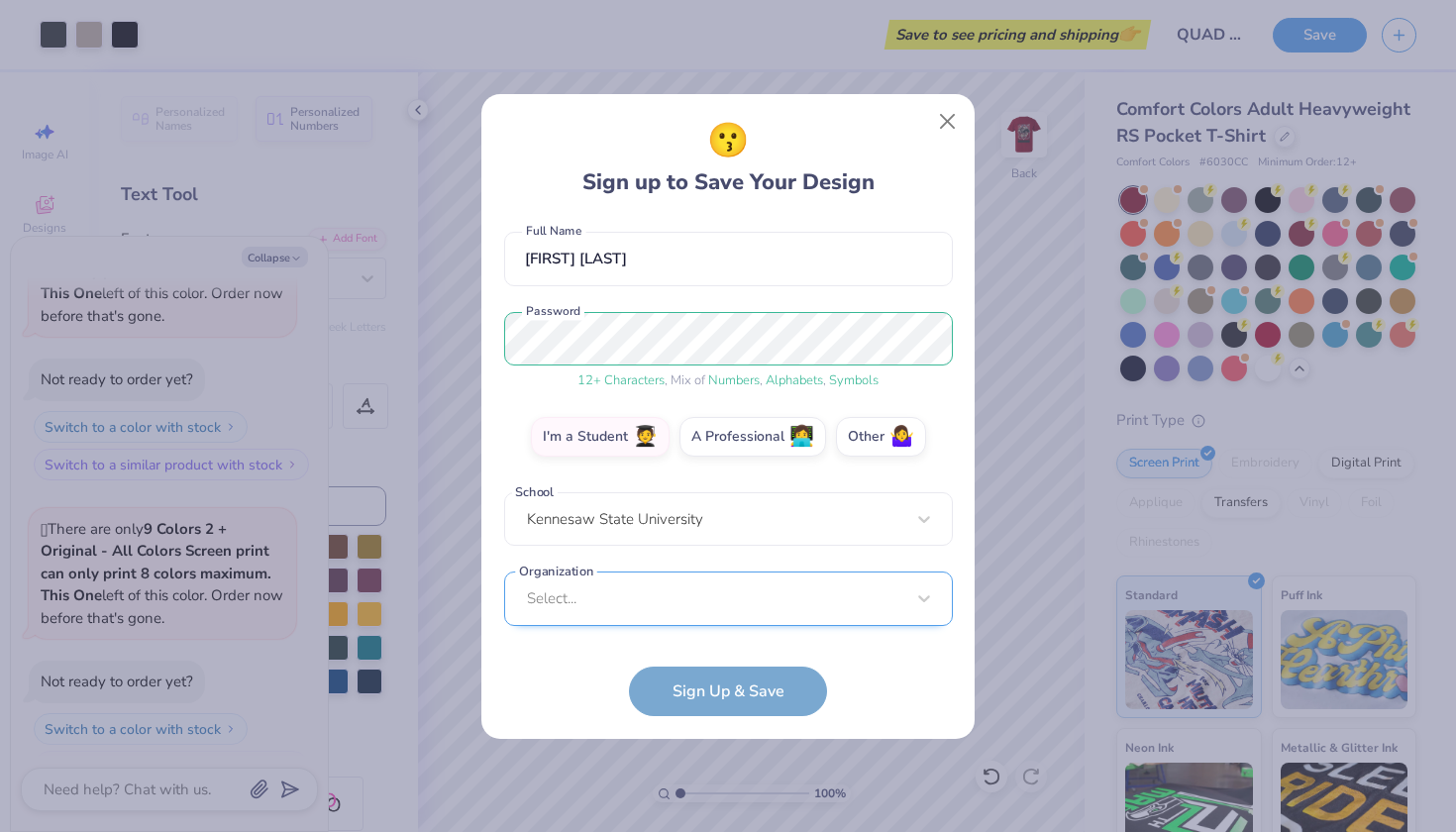 click on "Select..." at bounding box center (728, 598) 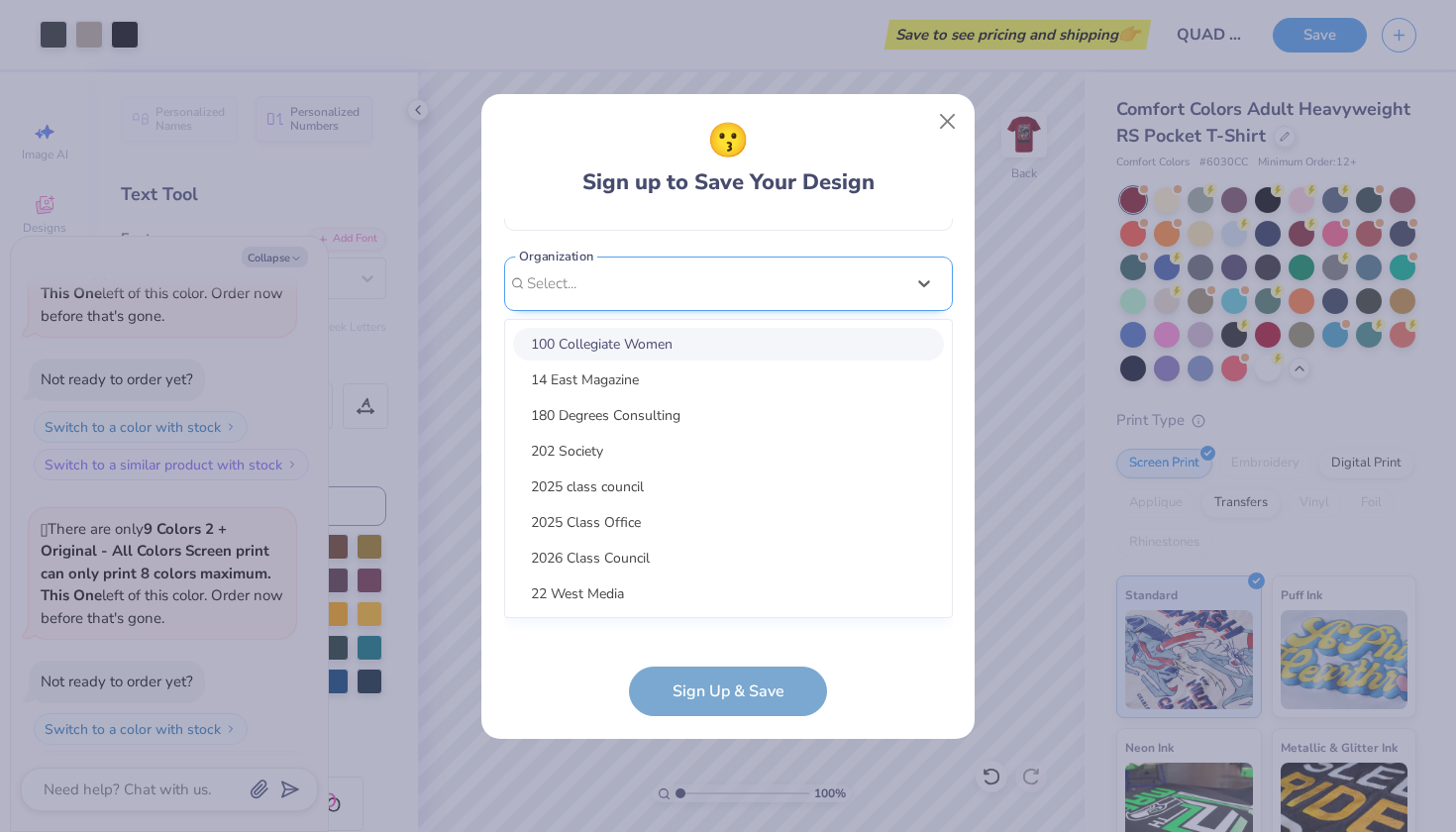 scroll, scrollTop: 464, scrollLeft: 0, axis: vertical 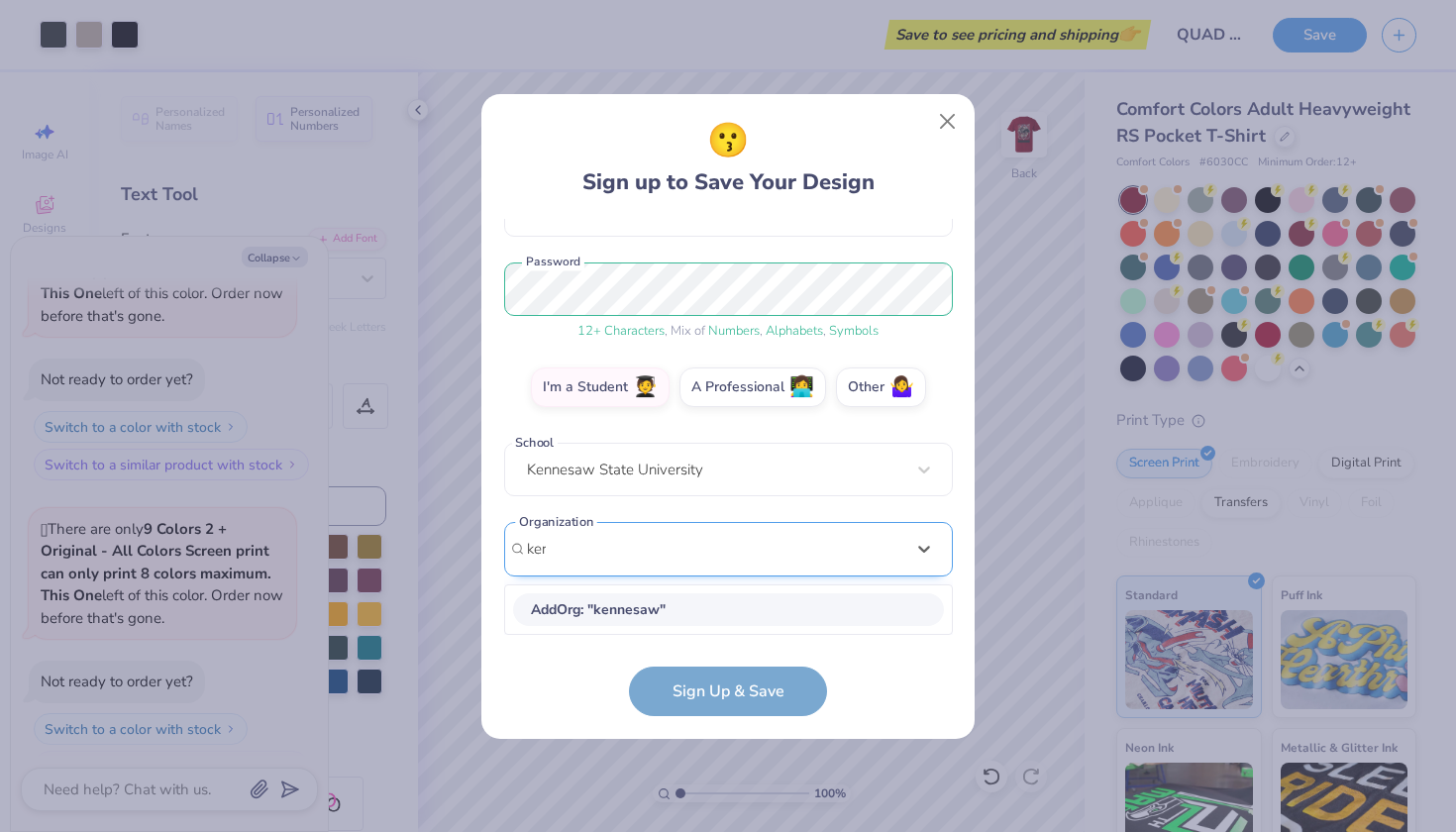 type on "k" 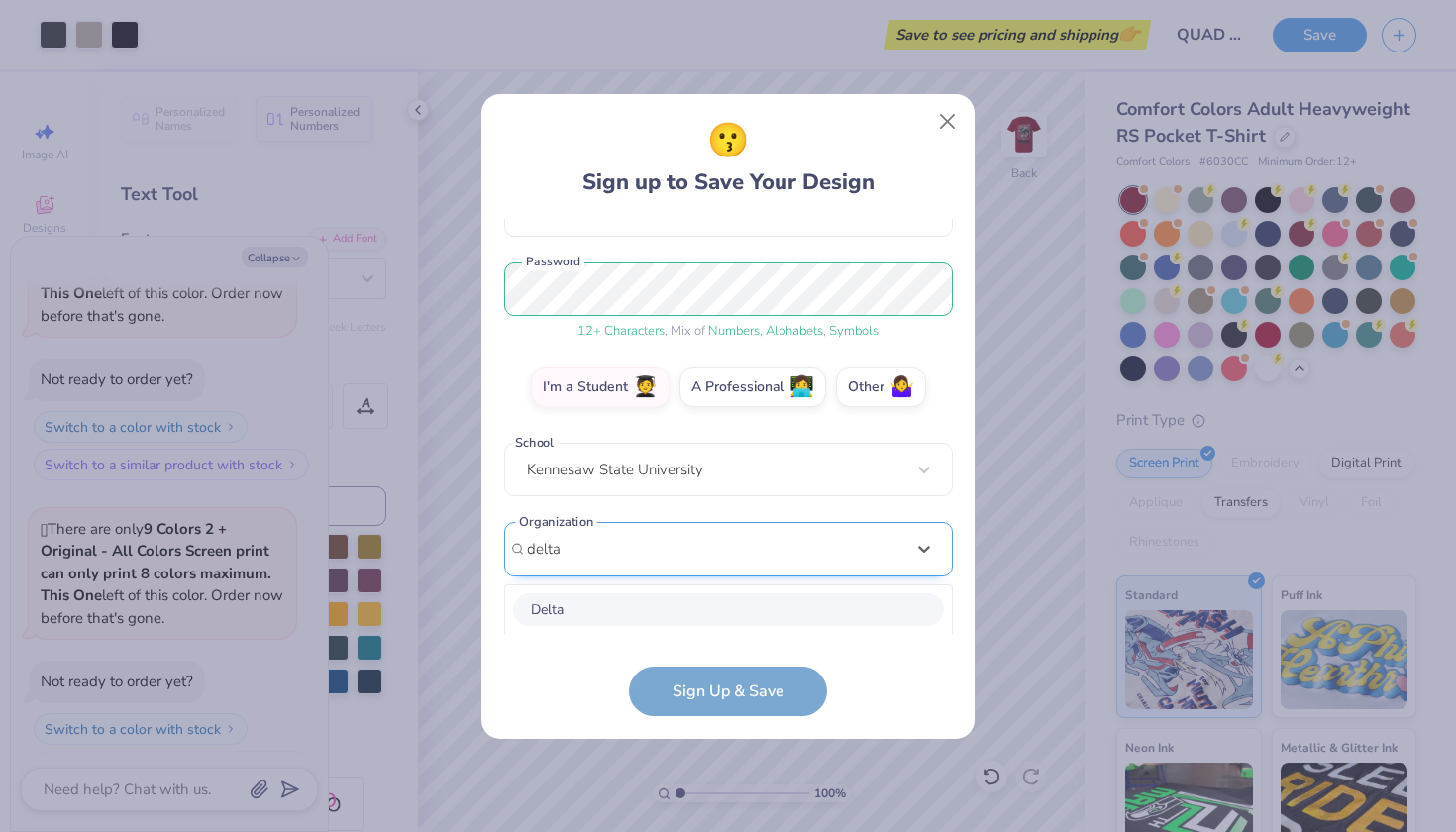 scroll, scrollTop: 464, scrollLeft: 0, axis: vertical 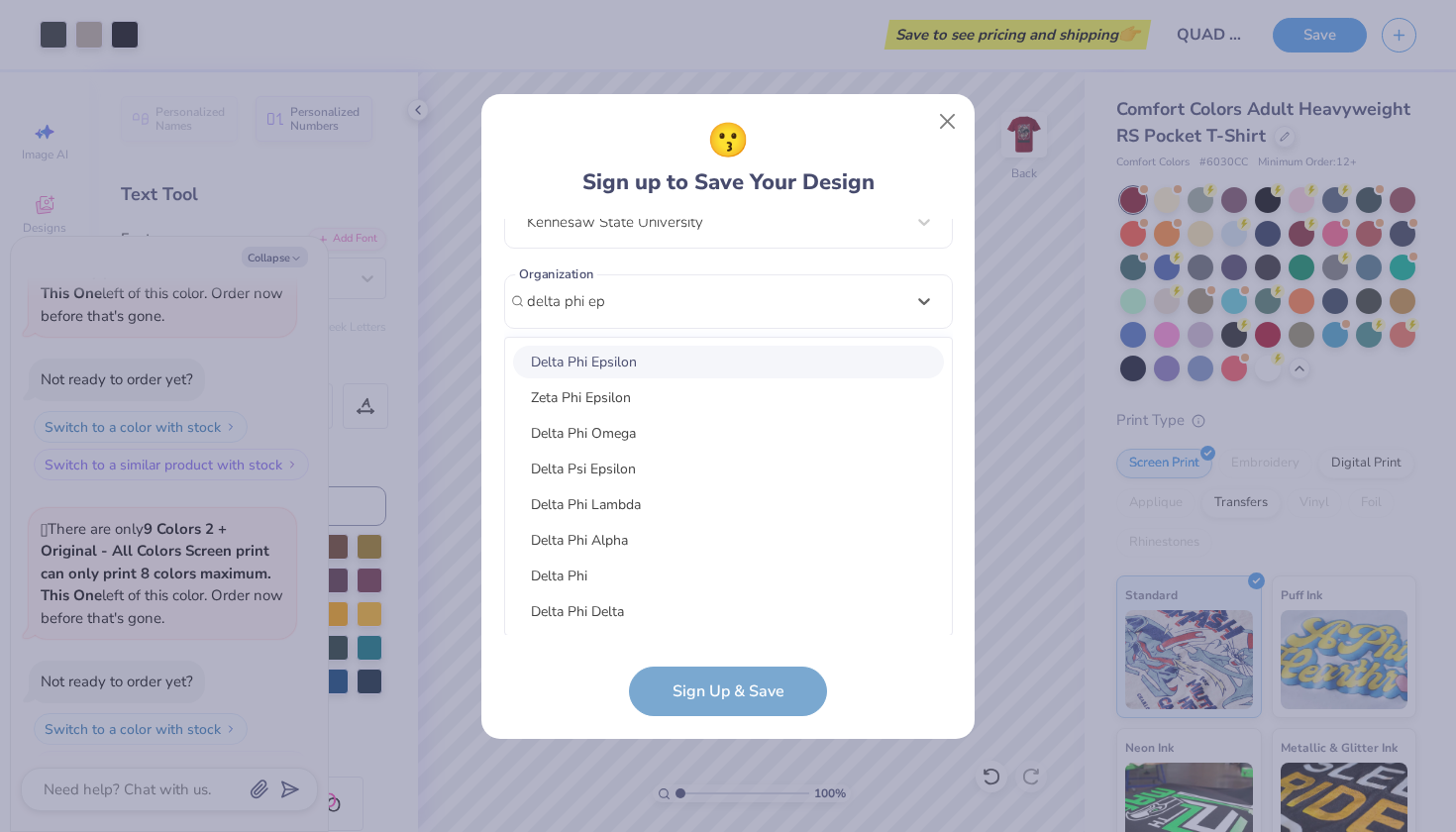 click on "Delta Phi Epsilon" at bounding box center (728, 362) 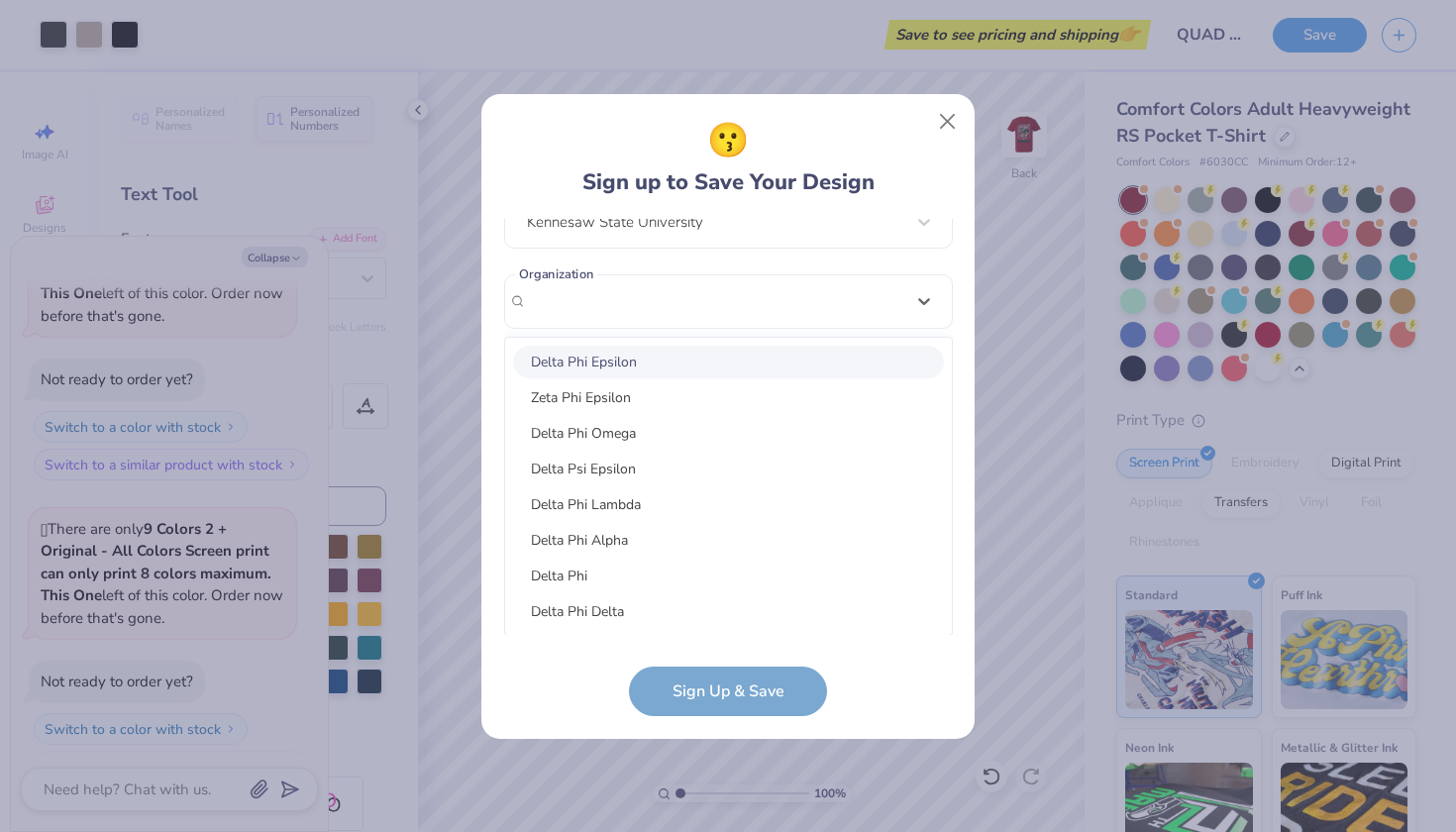 scroll, scrollTop: 248, scrollLeft: 0, axis: vertical 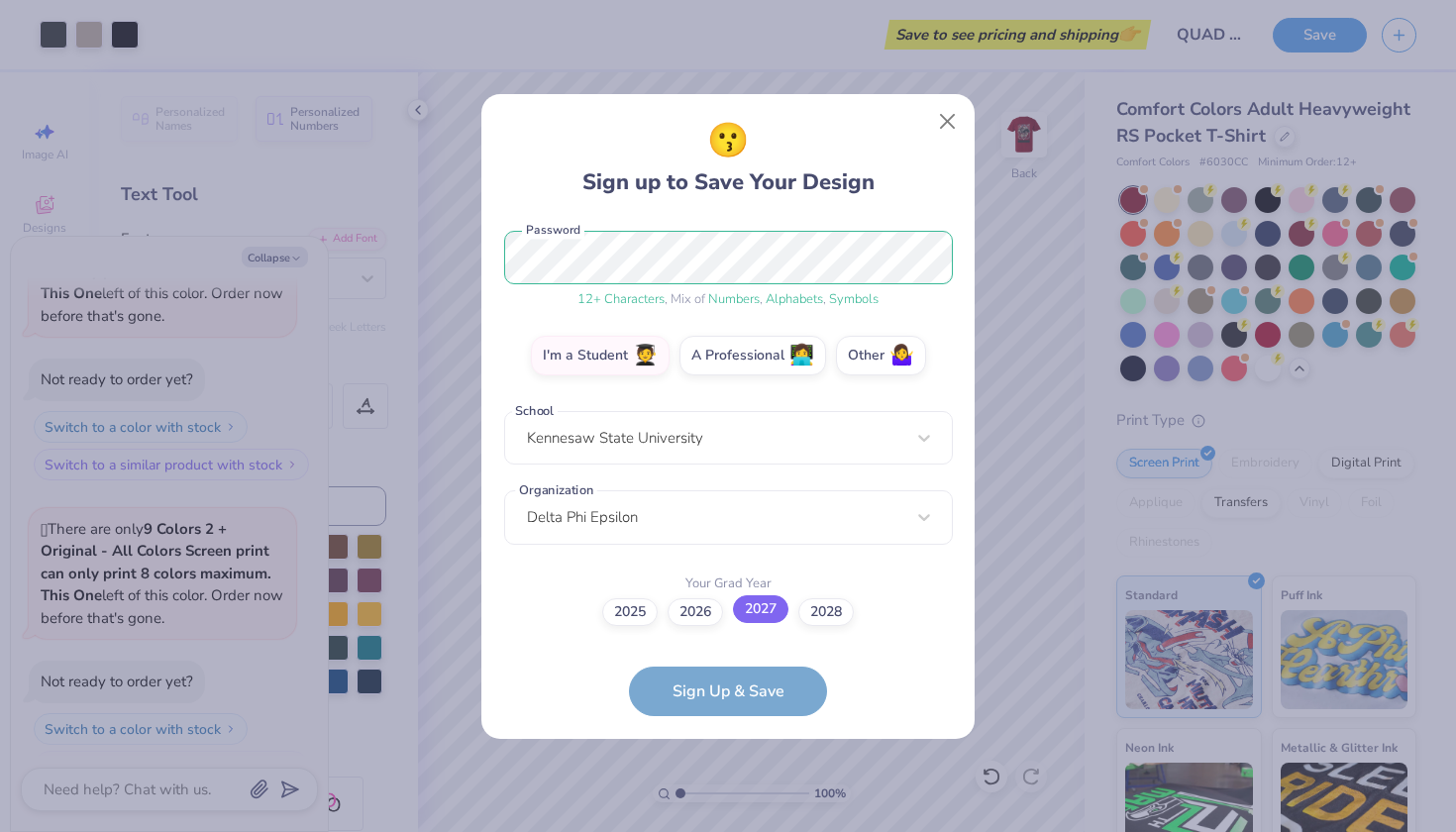 click on "2027" at bounding box center (761, 609) 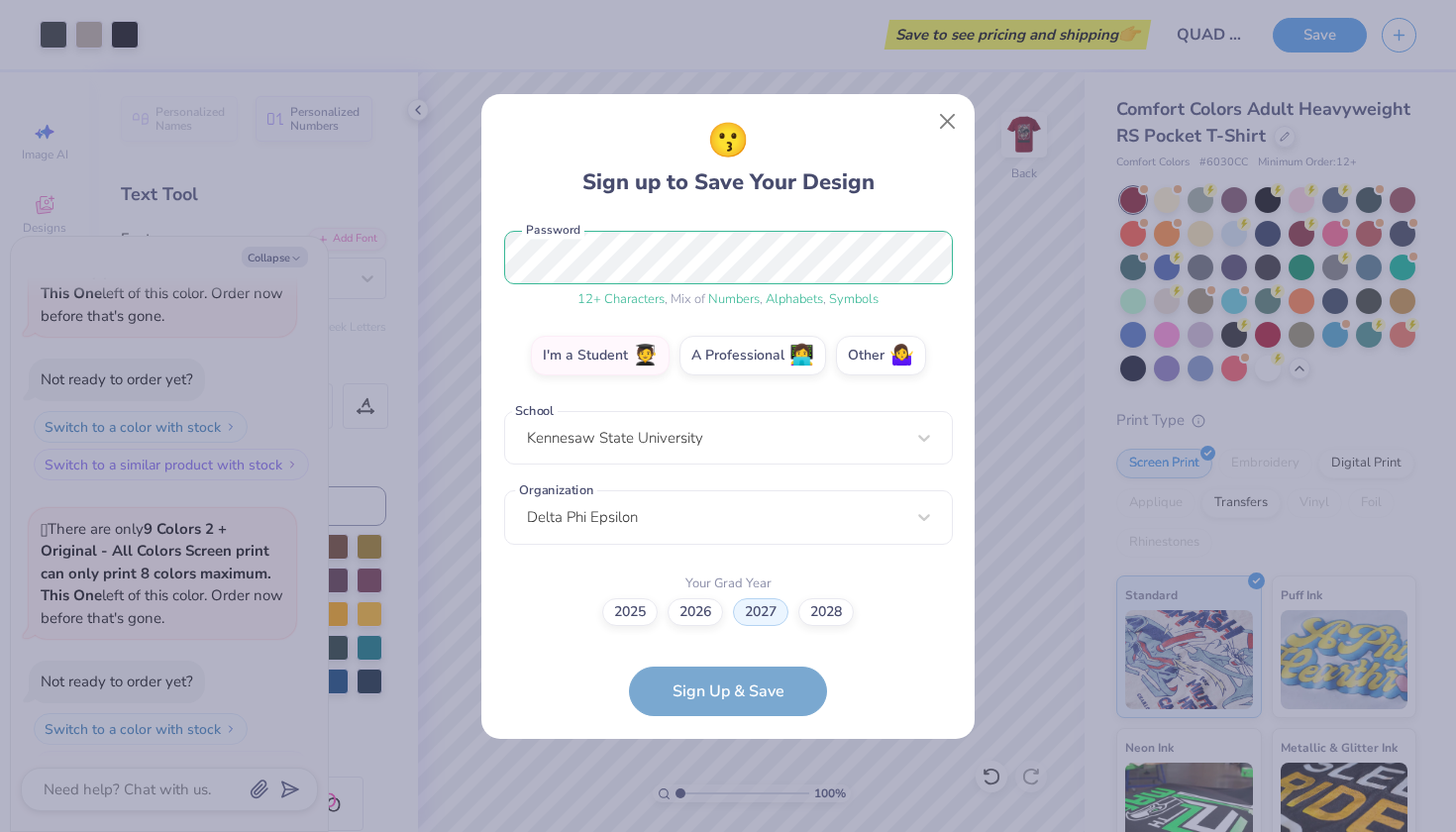 scroll, scrollTop: 366, scrollLeft: 0, axis: vertical 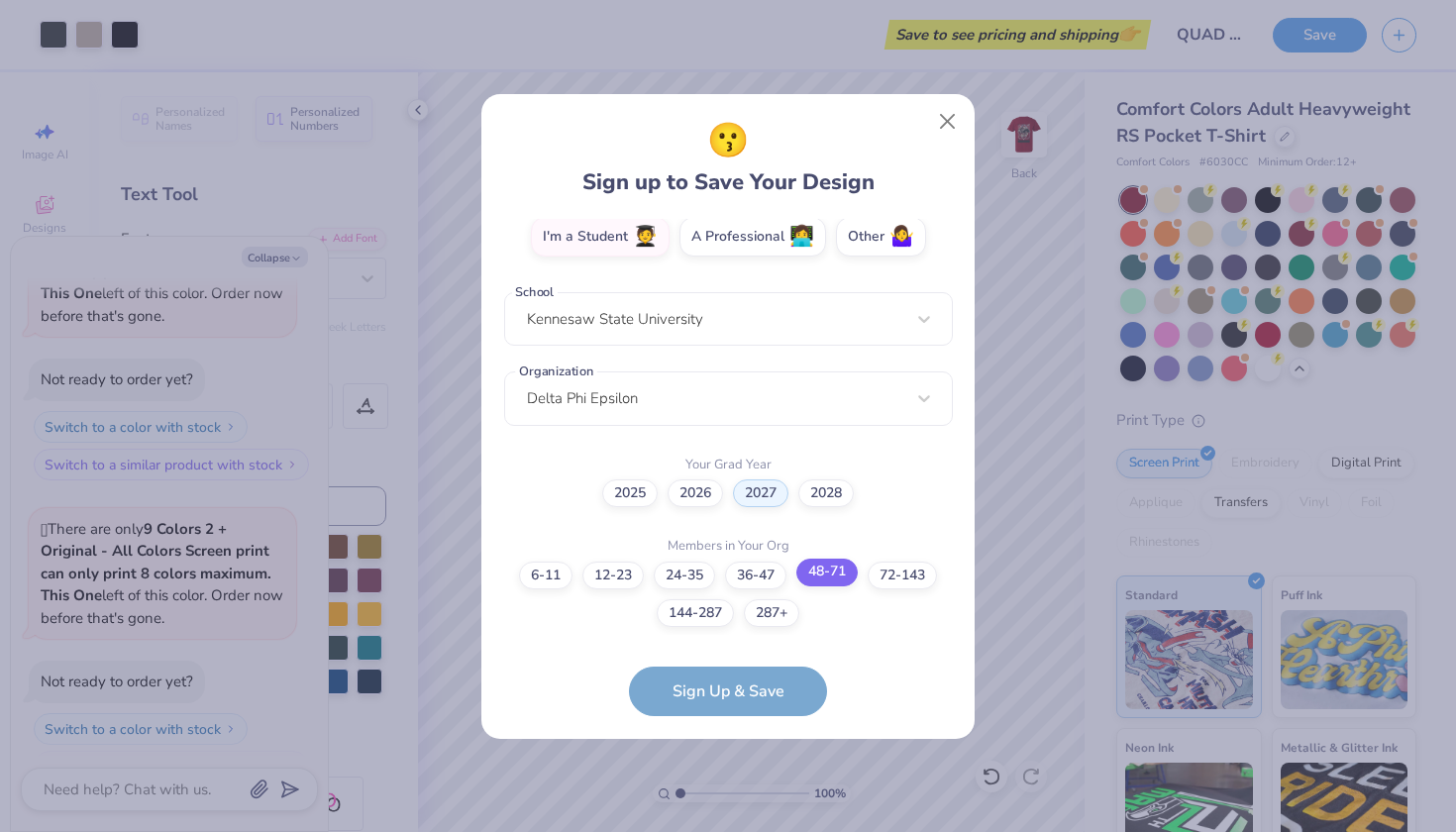 click on "6-11 12-23 24-35 36-47 48-71 72-143 144-287 287+" at bounding box center [728, 594] 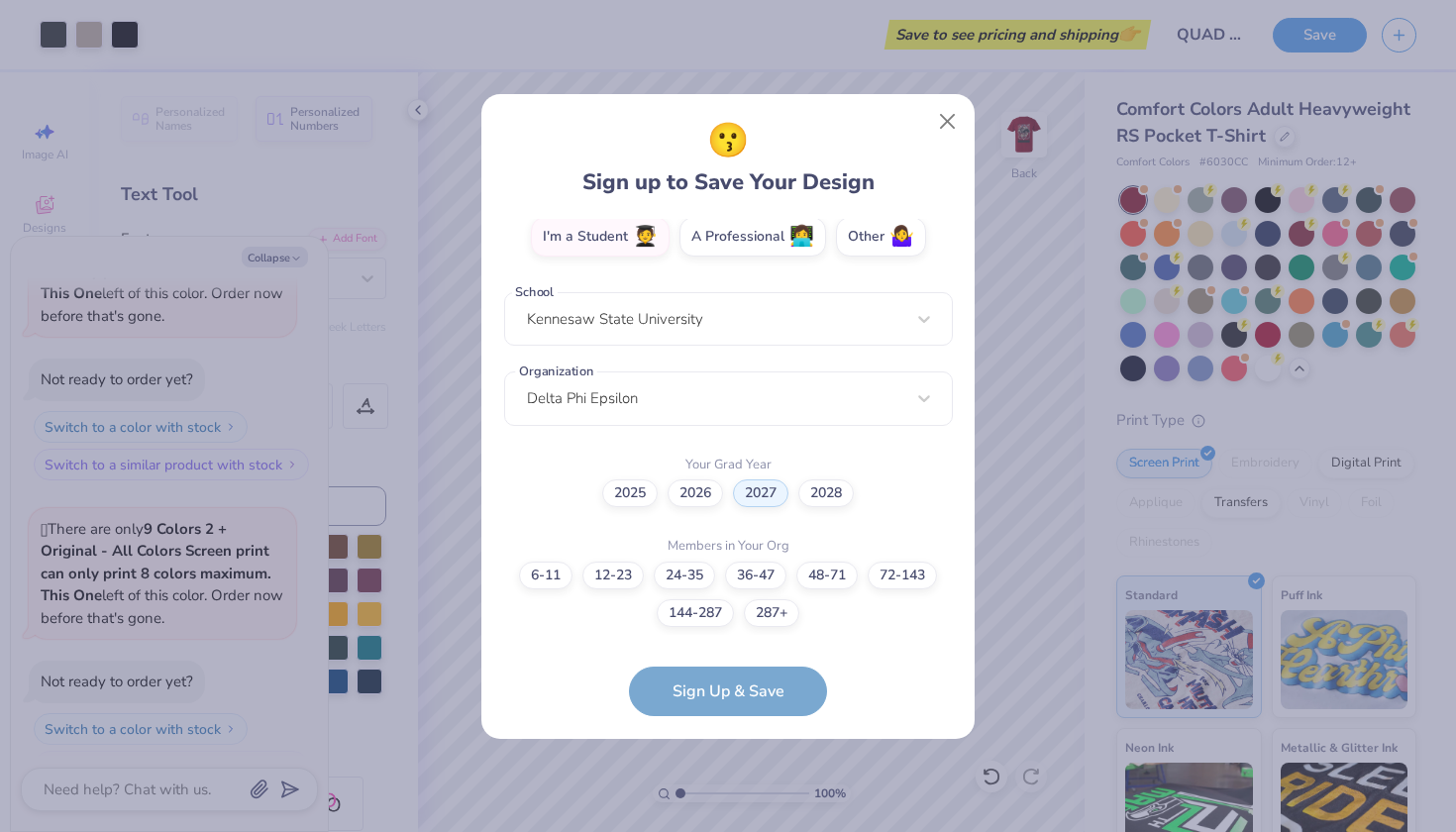 click on "Members in Your Org 6-11 12-23 24-35 36-47 48-71 72-143 144-287 287+" at bounding box center (728, 579) 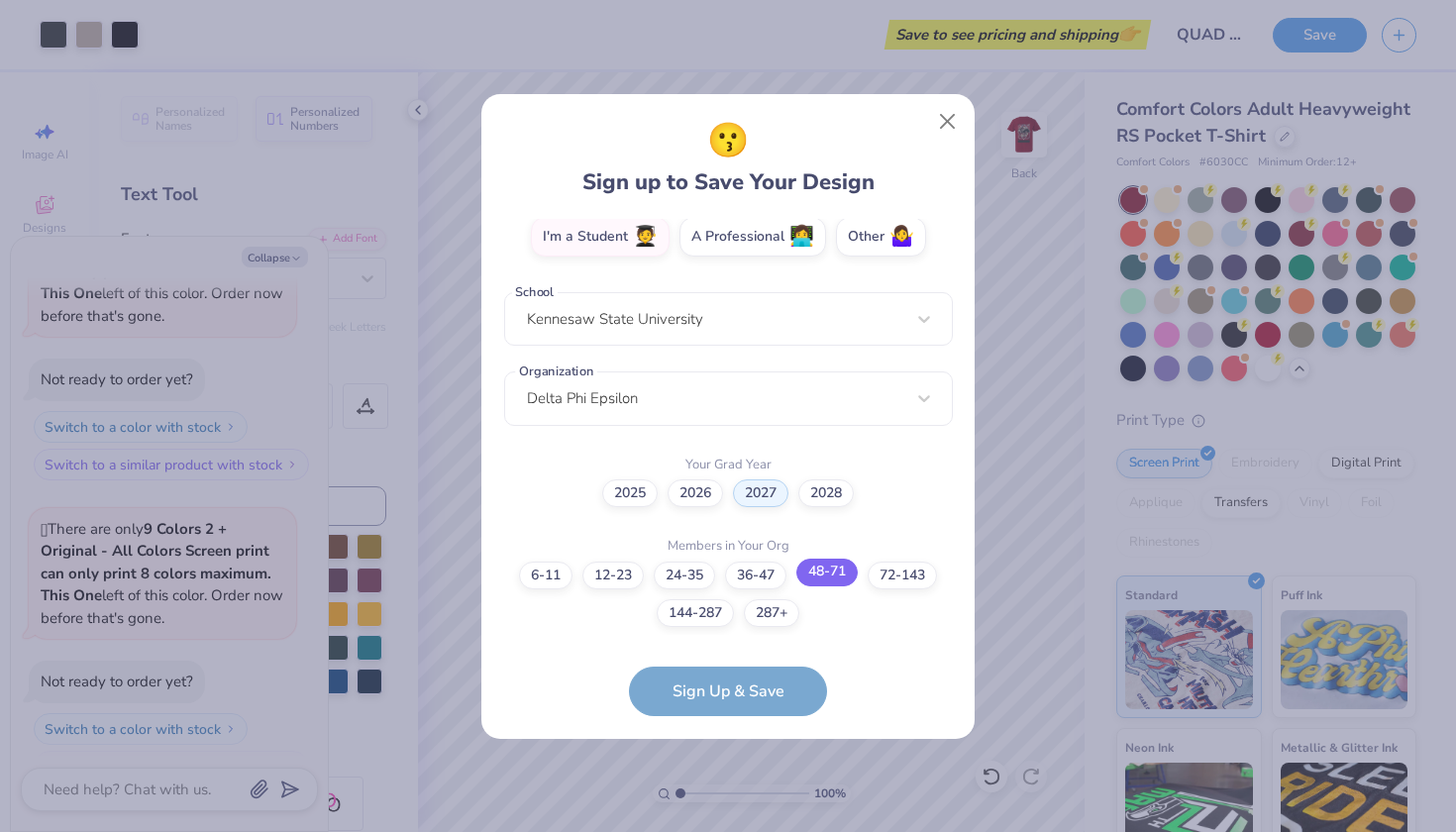 click on "48-71" at bounding box center [827, 572] 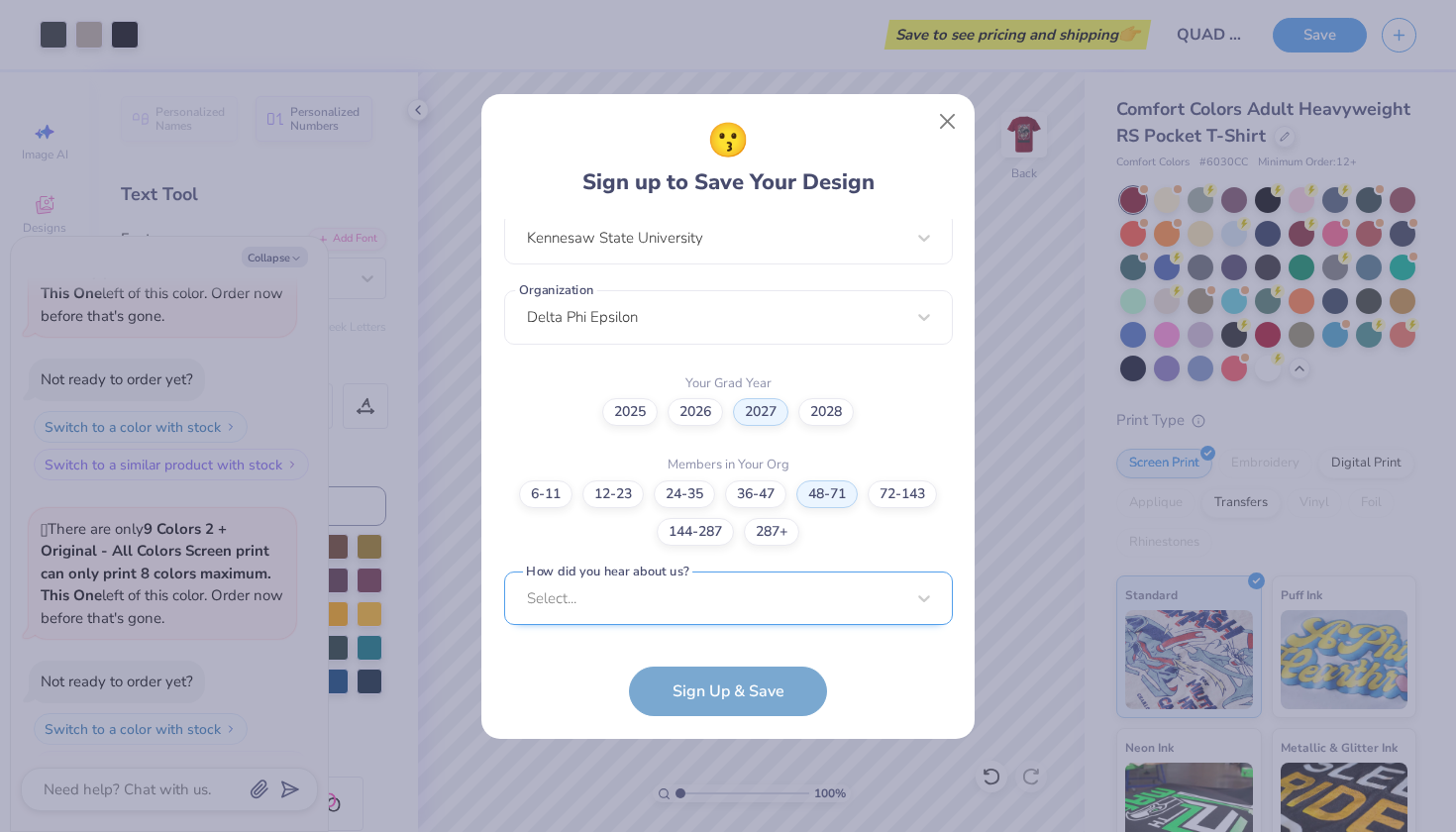 click on "Select..." at bounding box center [728, 598] 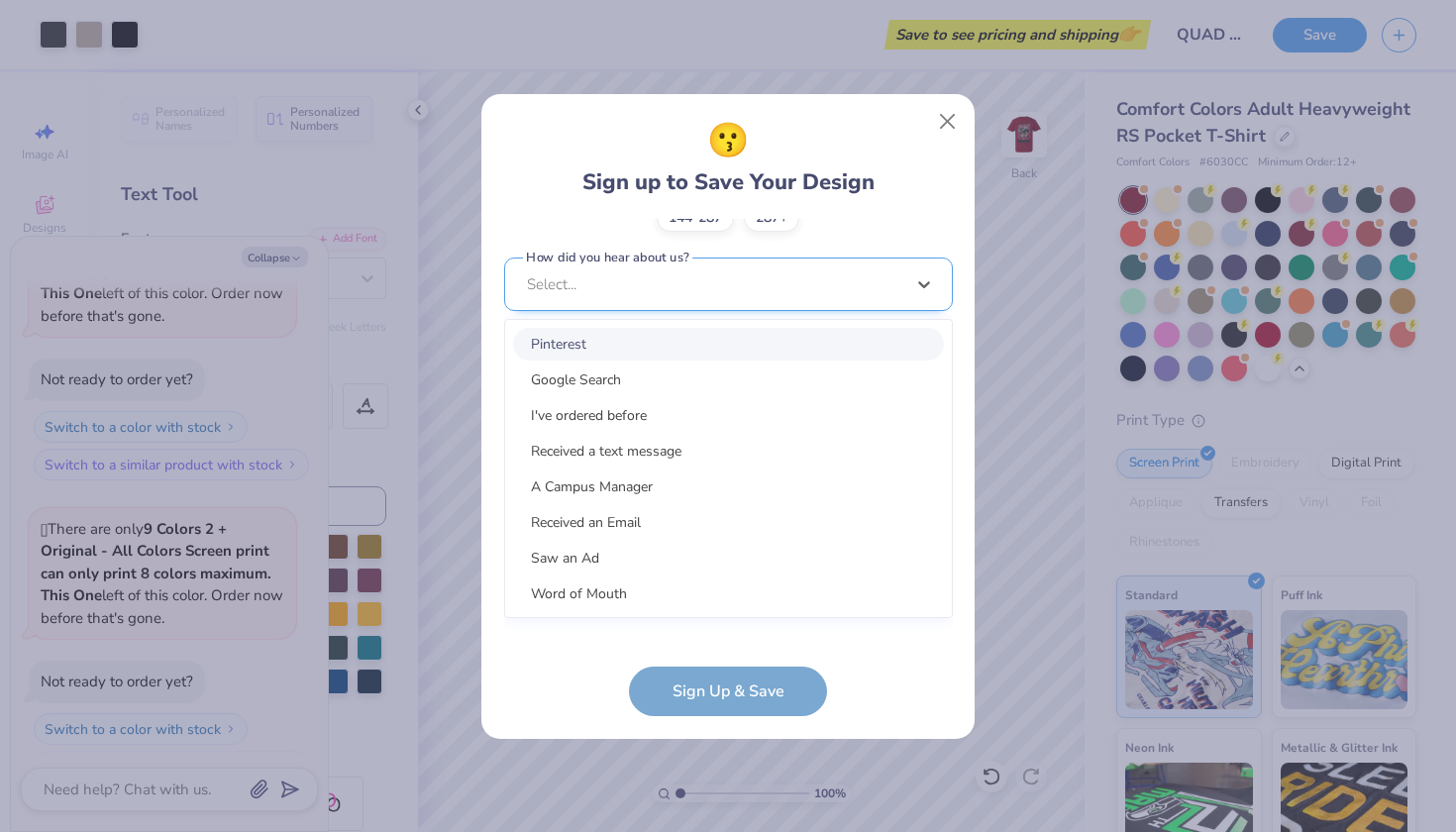 scroll, scrollTop: 744, scrollLeft: 0, axis: vertical 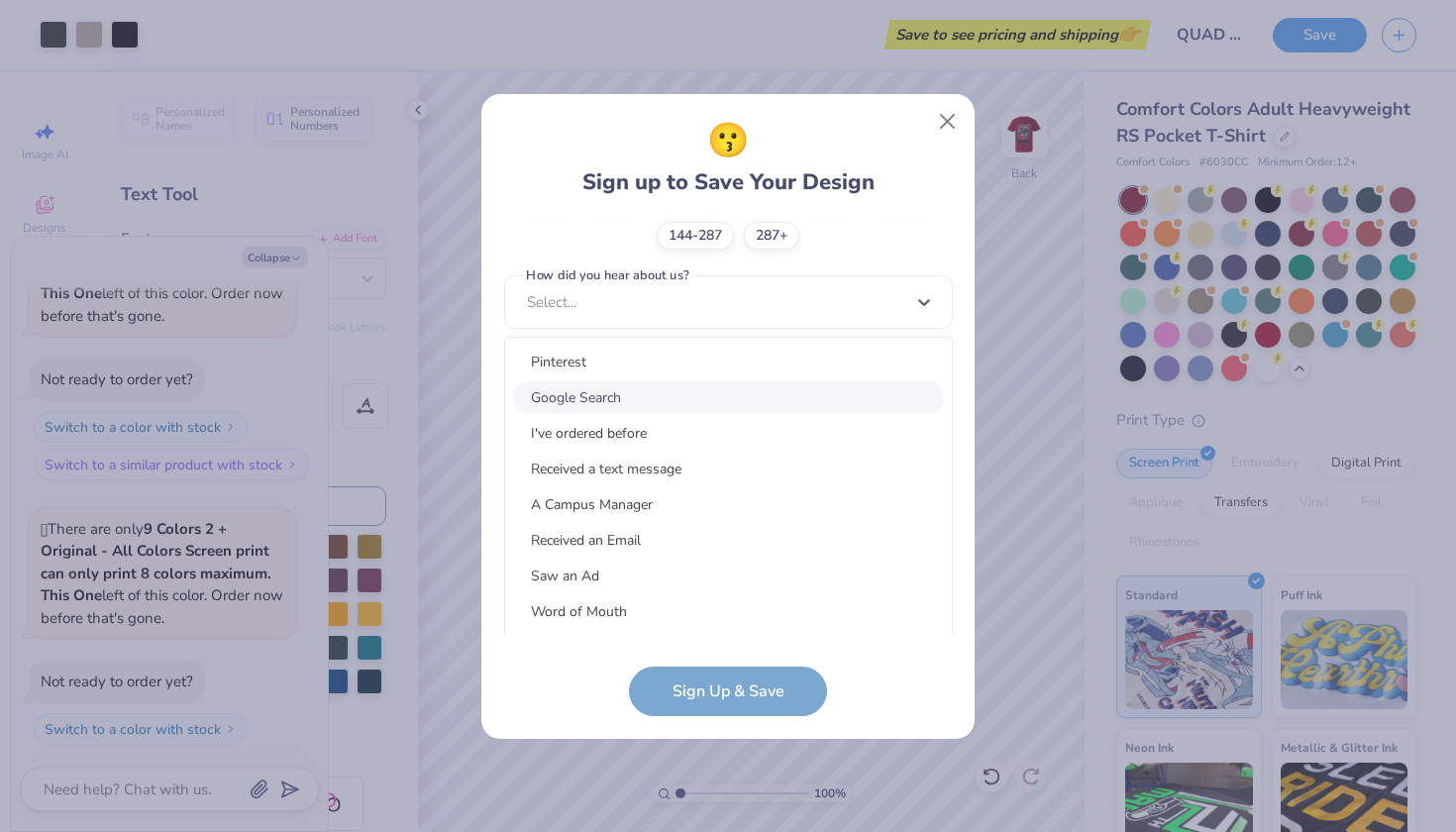 click on "Google Search" at bounding box center [728, 397] 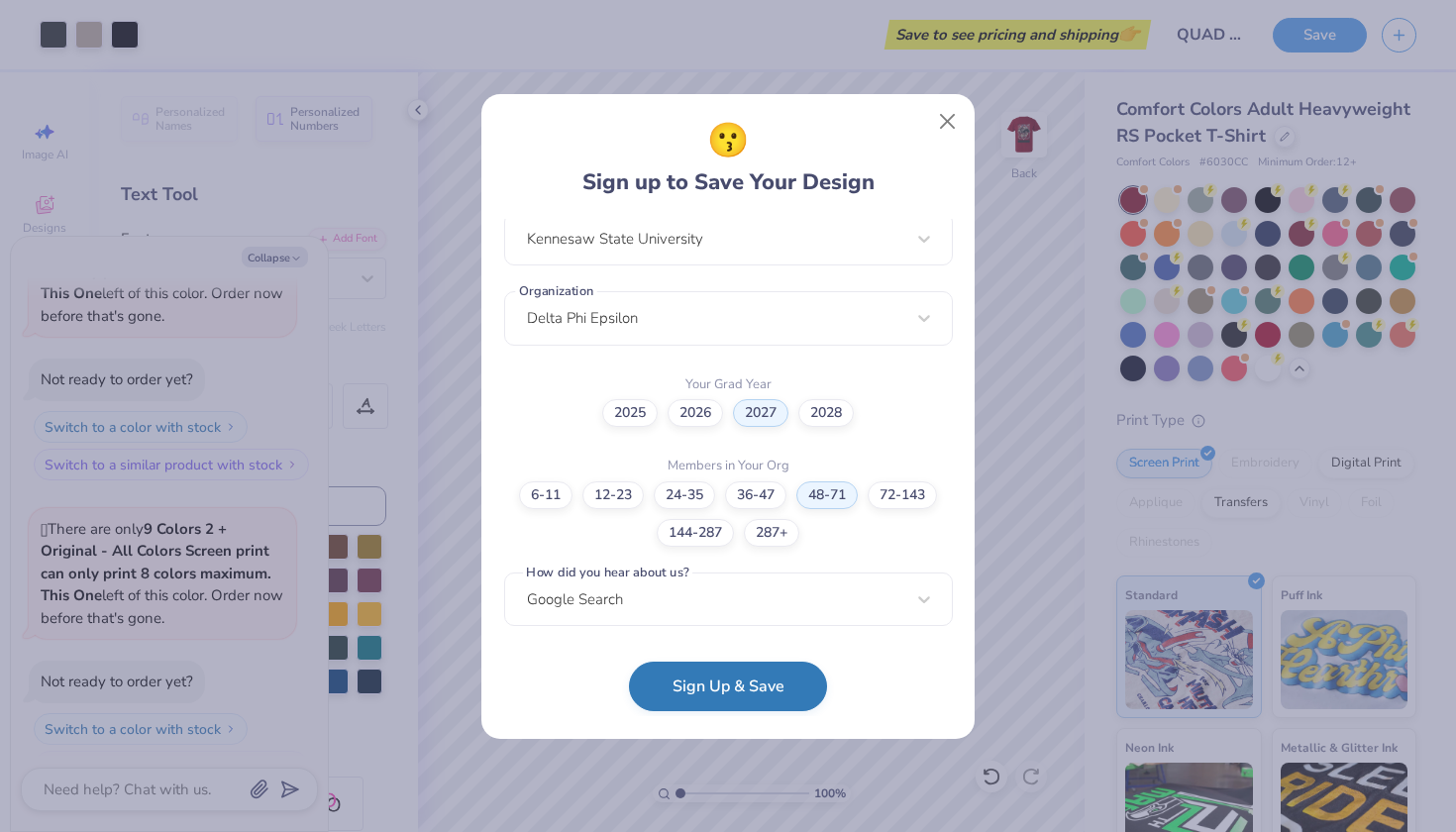 click on "Sign Up & Save" at bounding box center [728, 686] 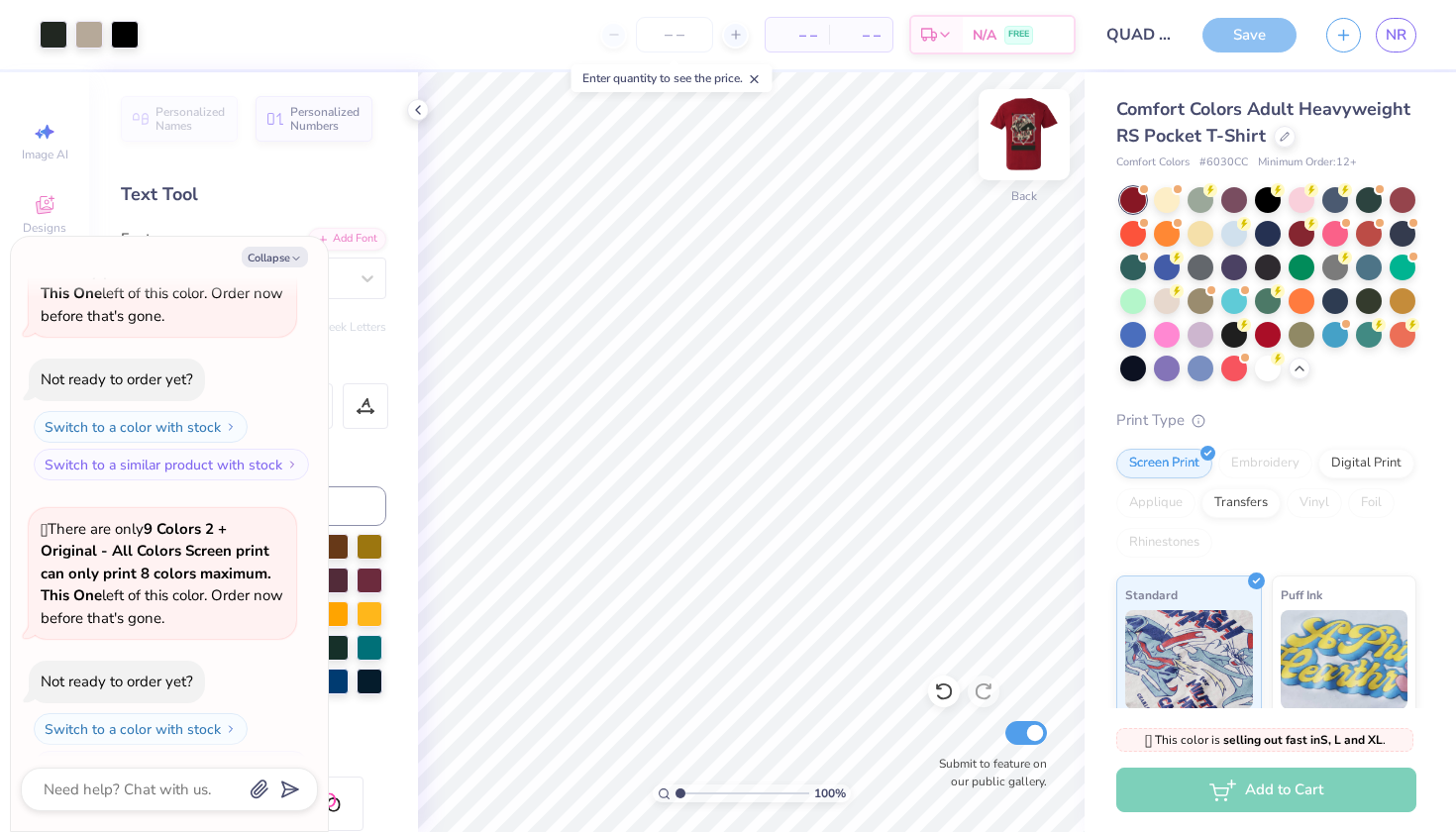 click at bounding box center (1024, 135) 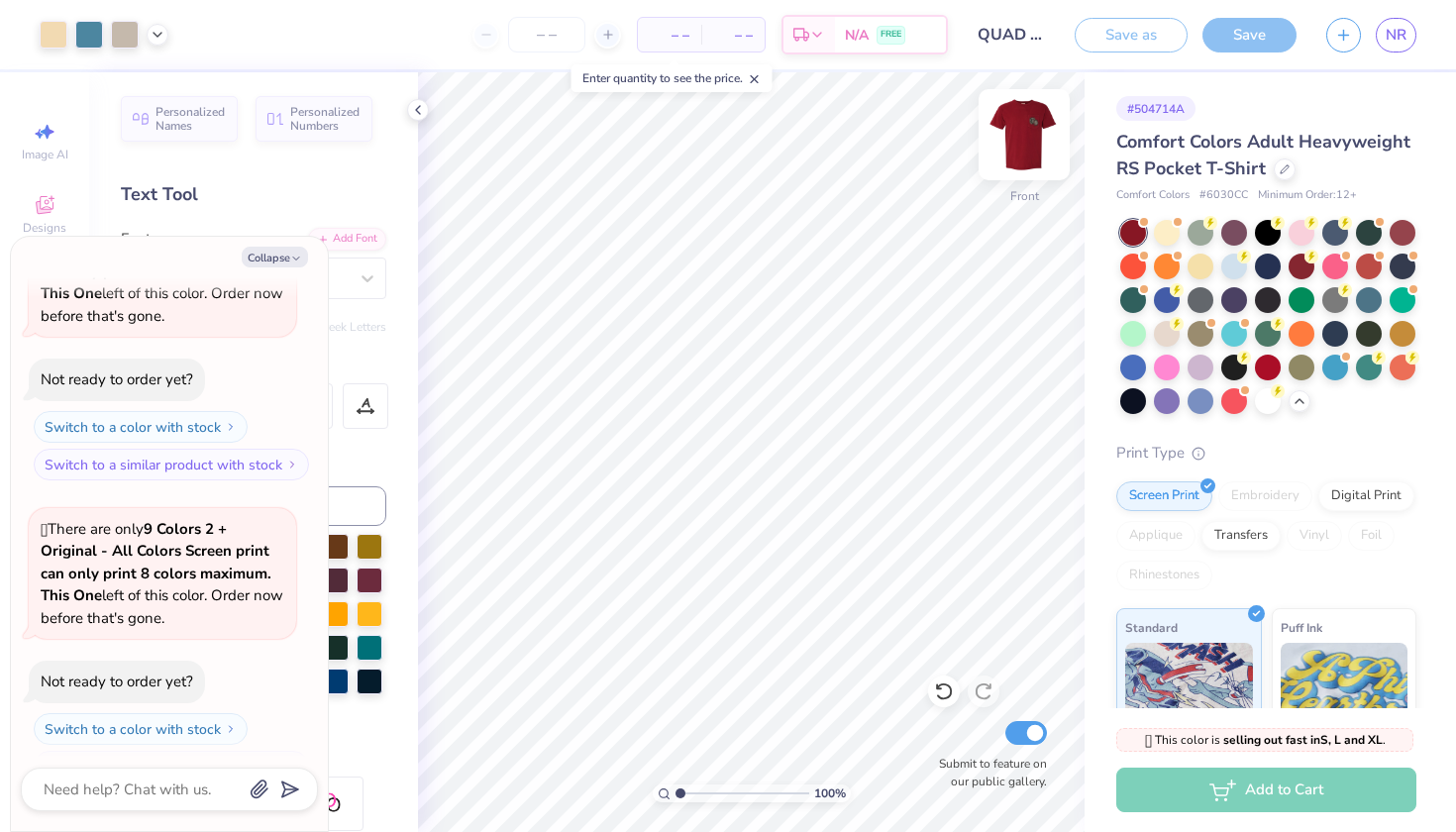 type on "x" 